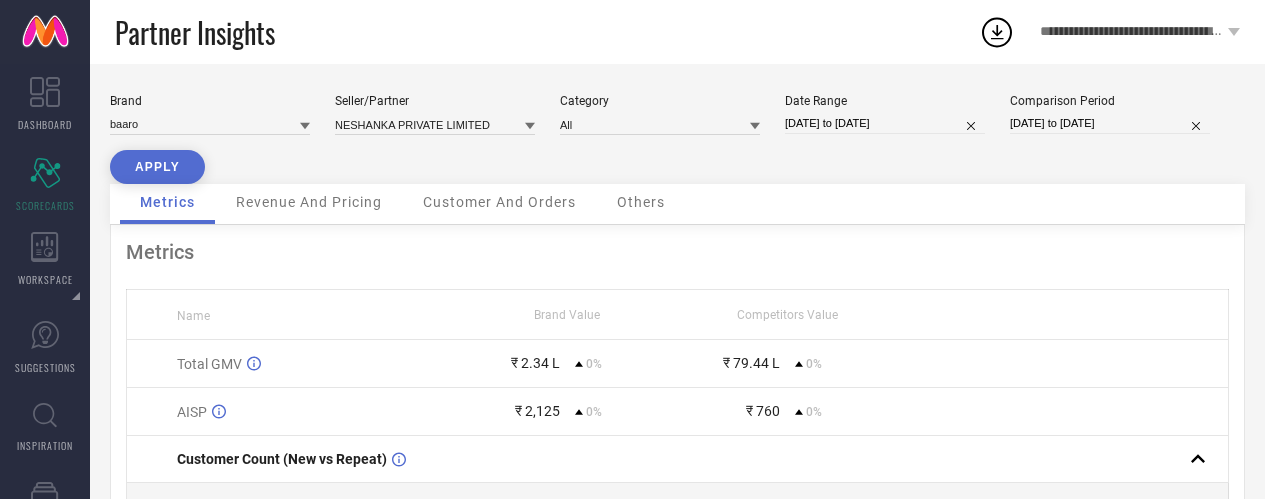 scroll, scrollTop: 0, scrollLeft: 0, axis: both 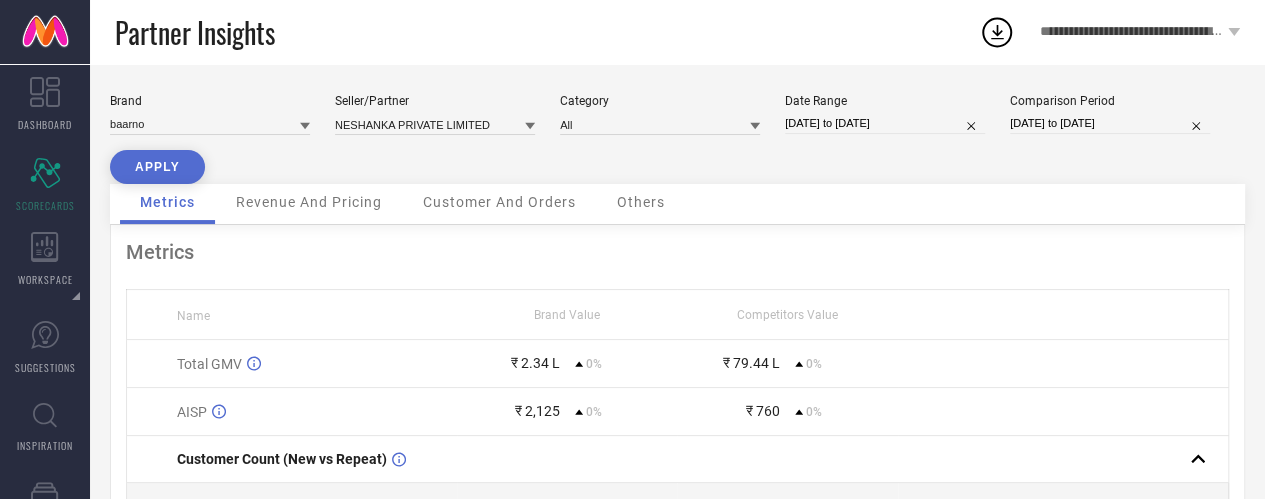 type on "baarno" 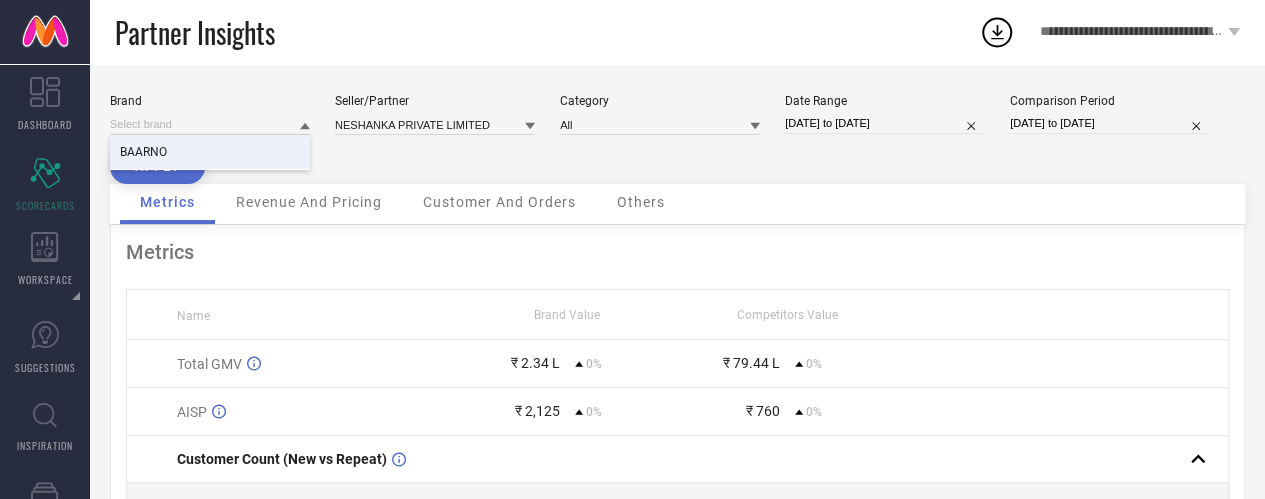 click on "BAARNO" at bounding box center [210, 152] 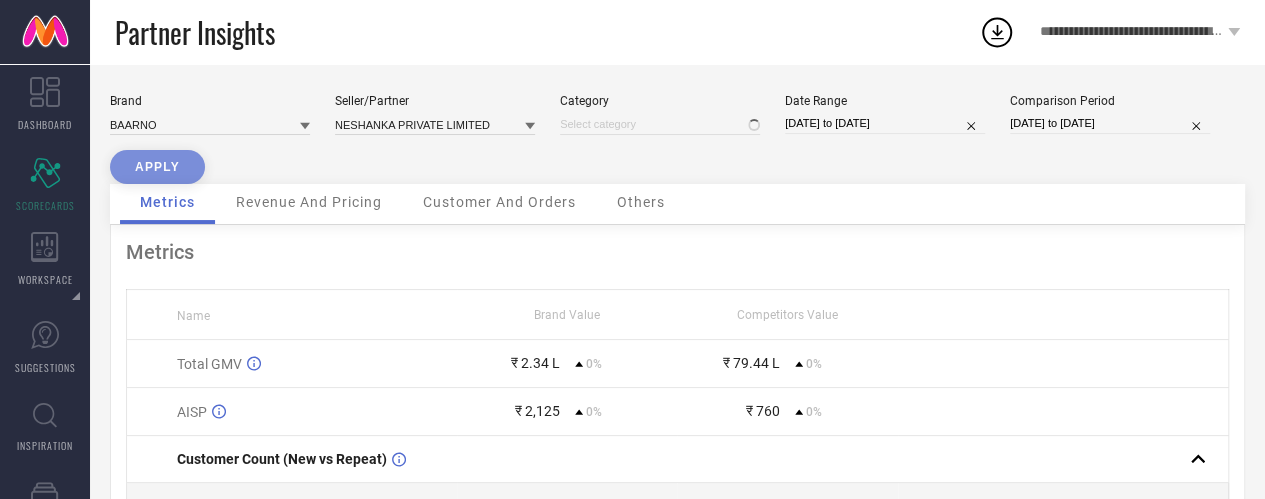 type on "All" 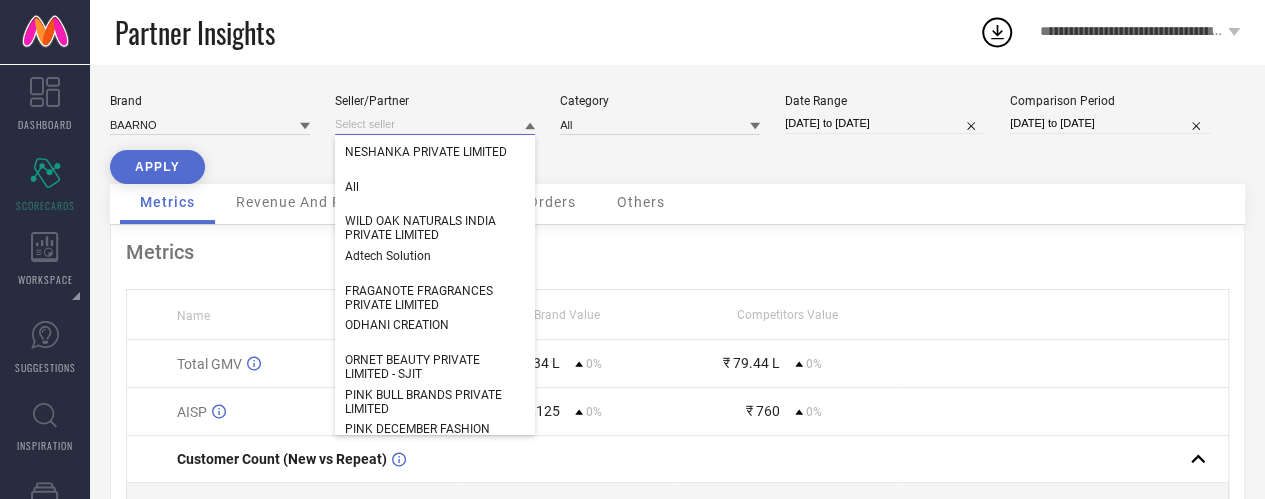 click at bounding box center (435, 124) 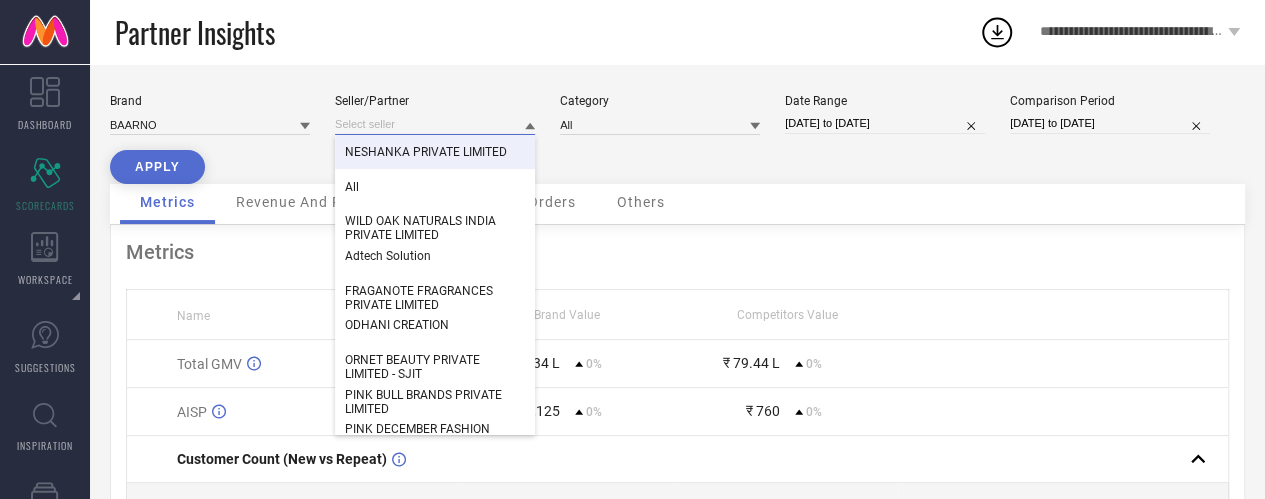 paste on "SHILP JEYPORE ENTERPRISES LLP" 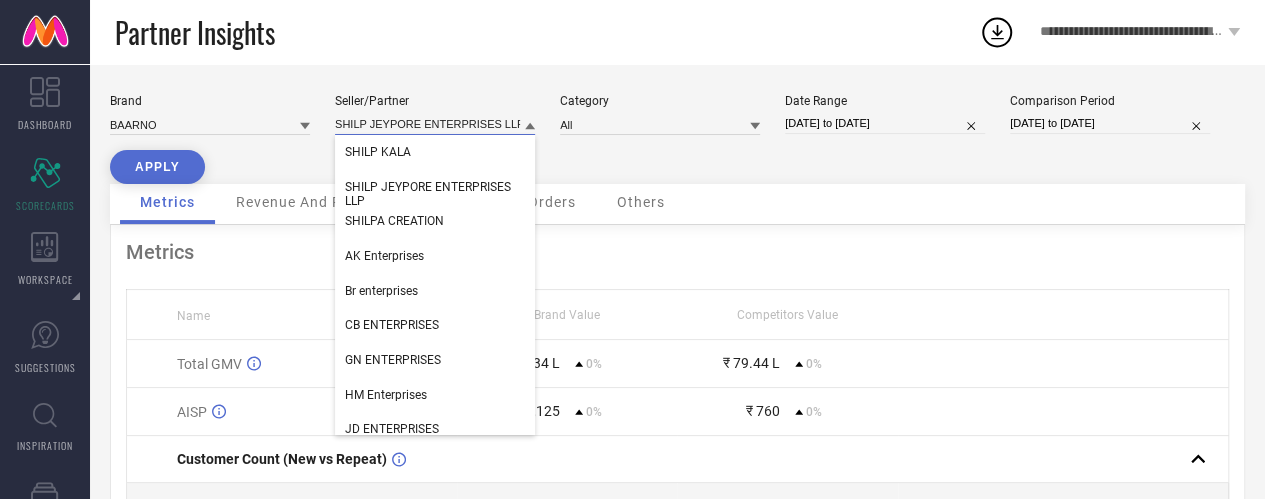 scroll, scrollTop: 0, scrollLeft: 4, axis: horizontal 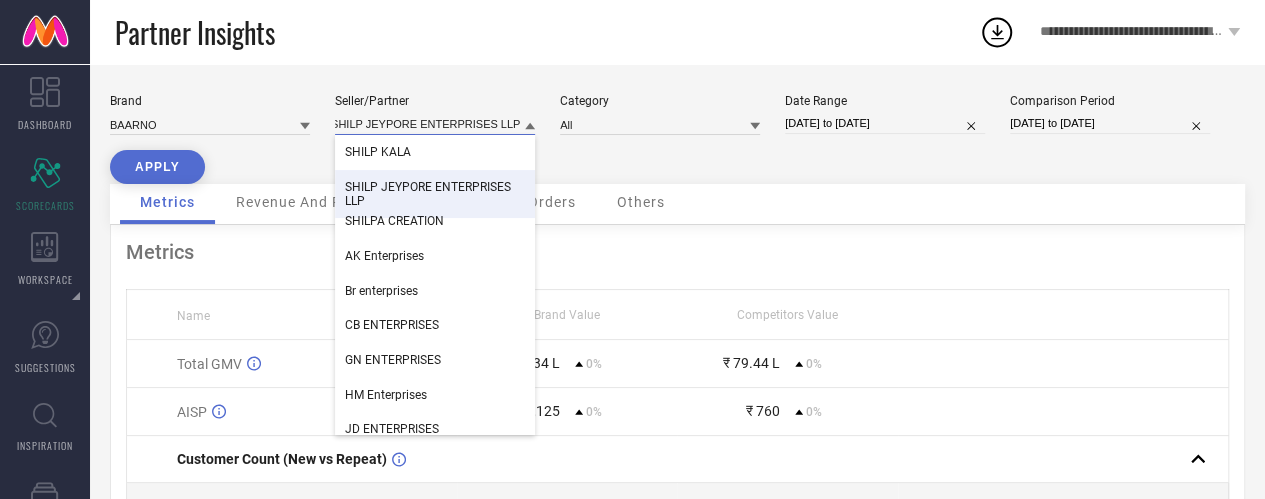 type on "SHILP JEYPORE ENTERPRISES LLP" 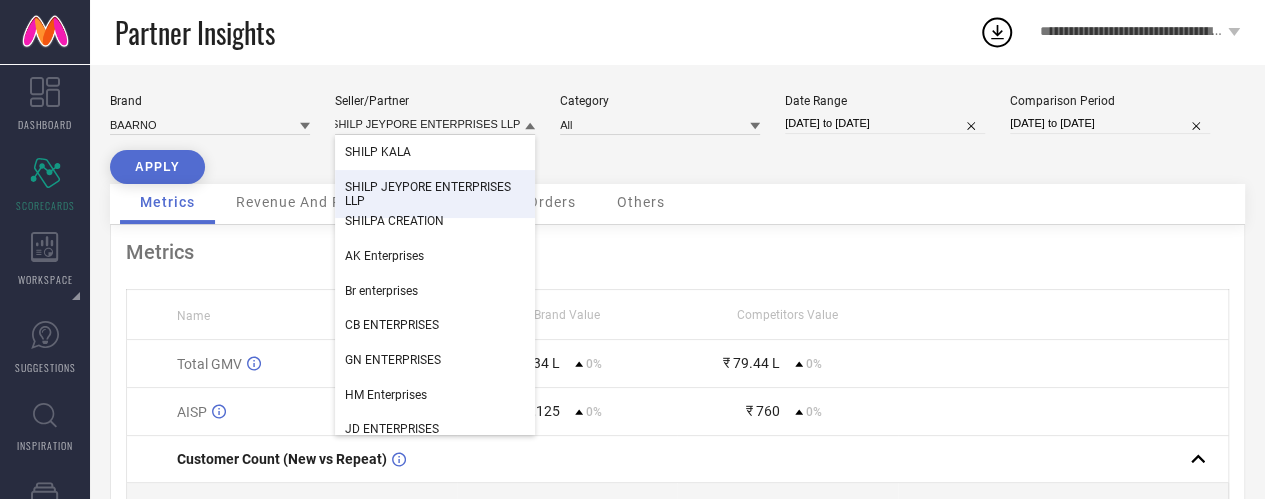 scroll, scrollTop: 0, scrollLeft: 0, axis: both 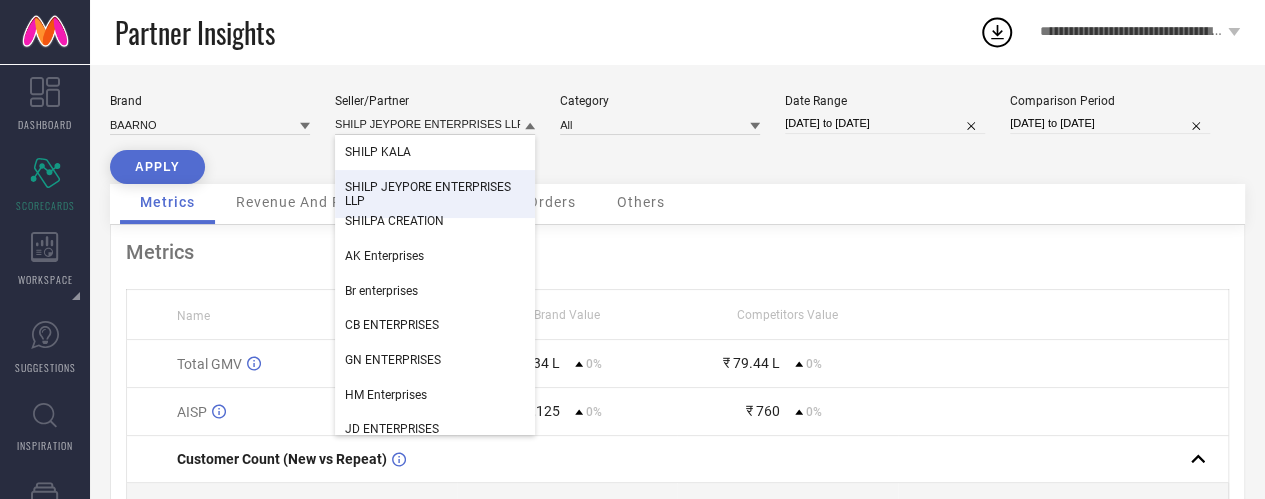 click on "SHILP JEYPORE ENTERPRISES LLP" at bounding box center (435, 194) 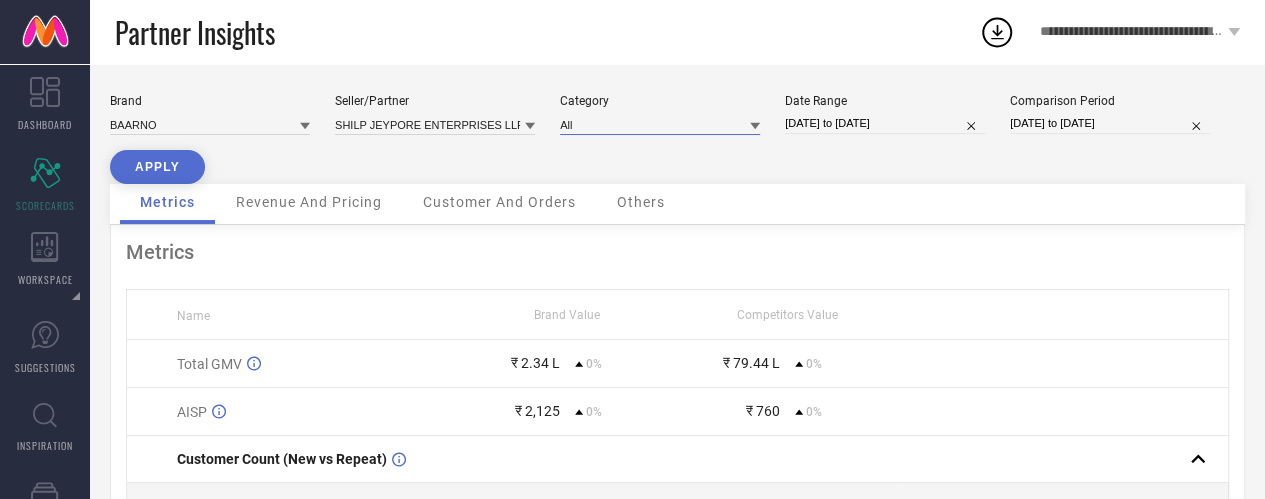 click at bounding box center [660, 124] 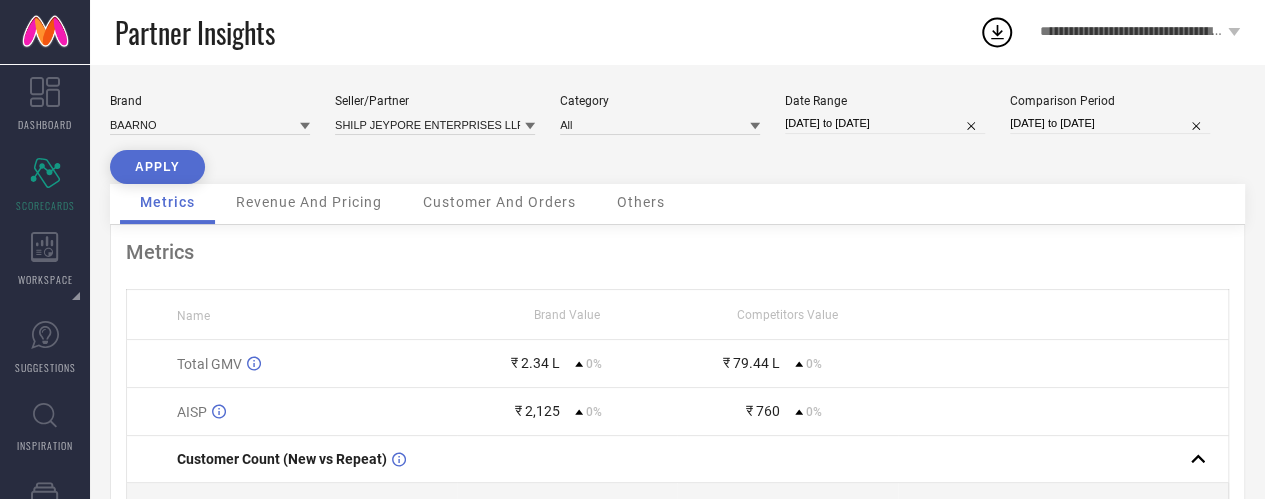 click on "APPLY" at bounding box center [157, 167] 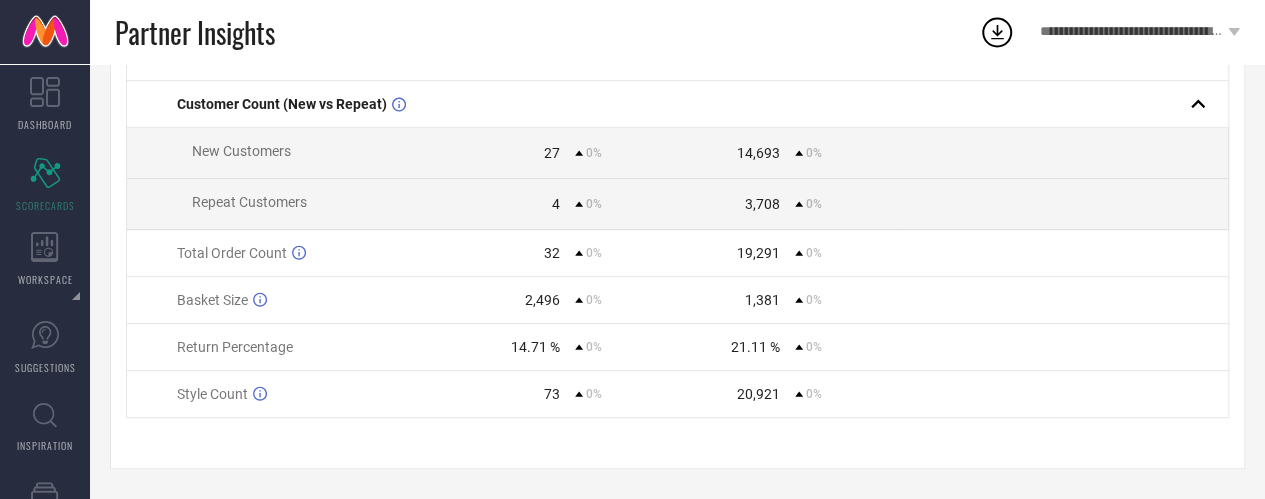 scroll, scrollTop: 0, scrollLeft: 0, axis: both 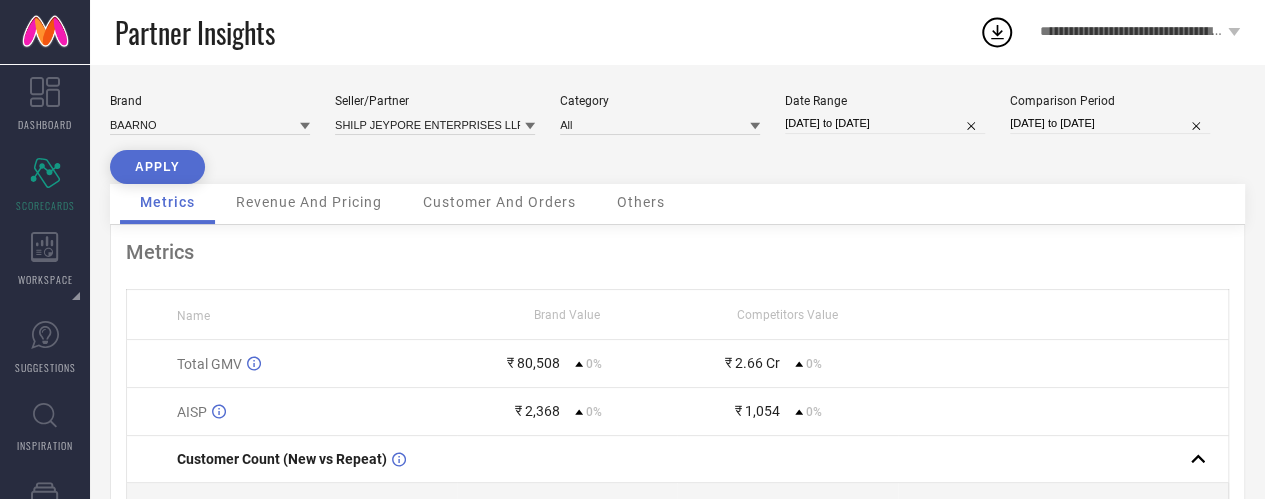 select on "5" 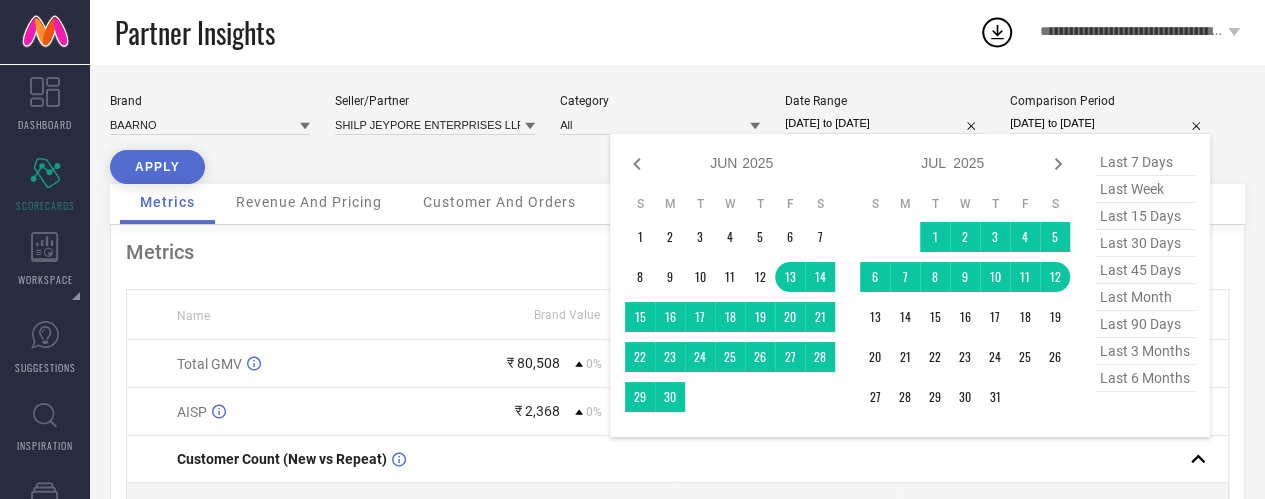 click on "[DATE] to [DATE]" at bounding box center (1110, 123) 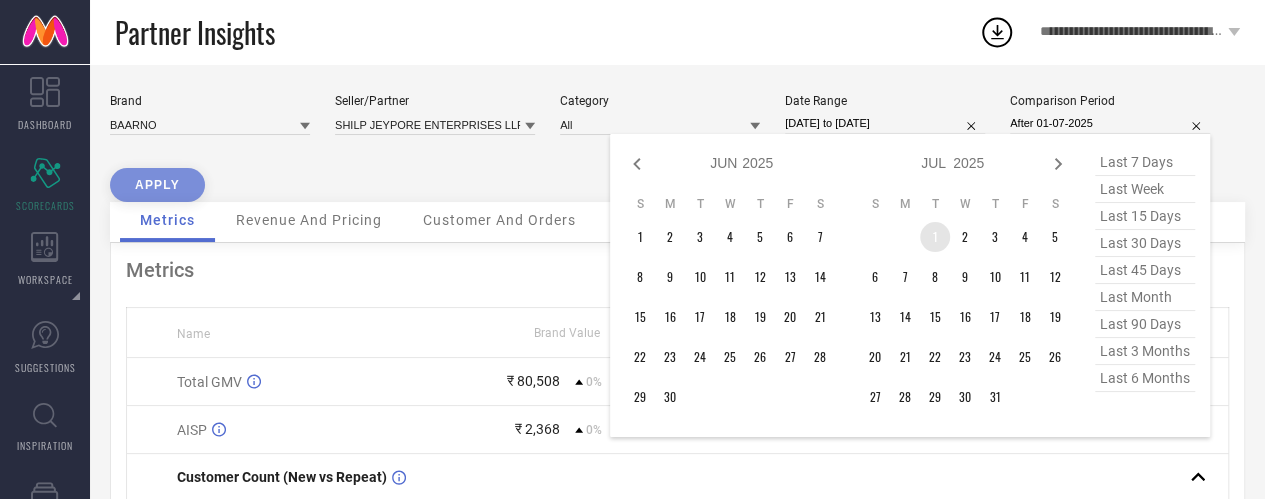 click on "1" at bounding box center [935, 237] 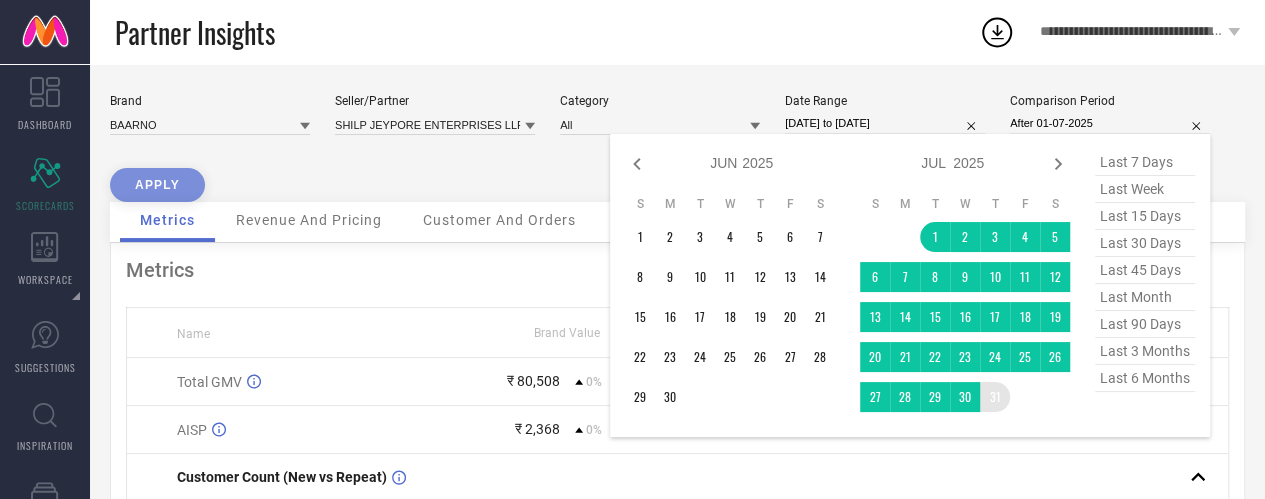 type on "01-07-2025 to 31-07-2025" 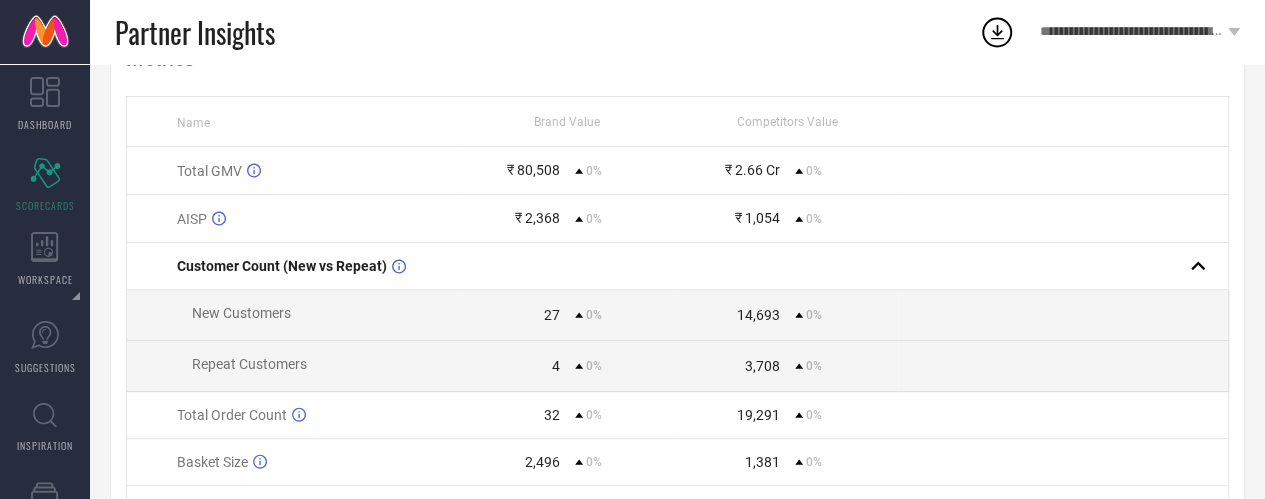 scroll, scrollTop: 196, scrollLeft: 0, axis: vertical 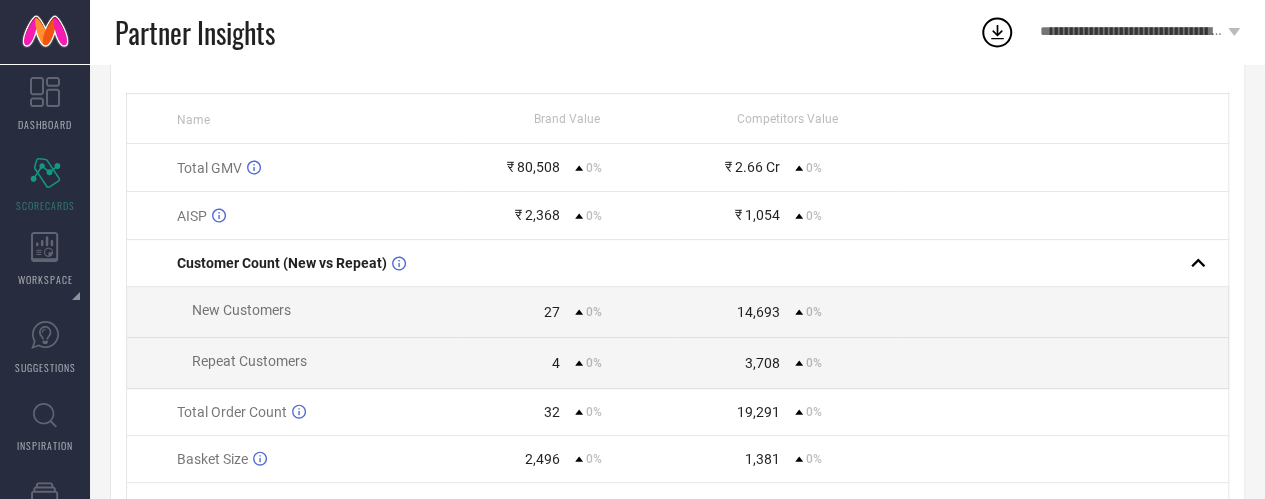 click on "₹ 80,508" at bounding box center [533, 167] 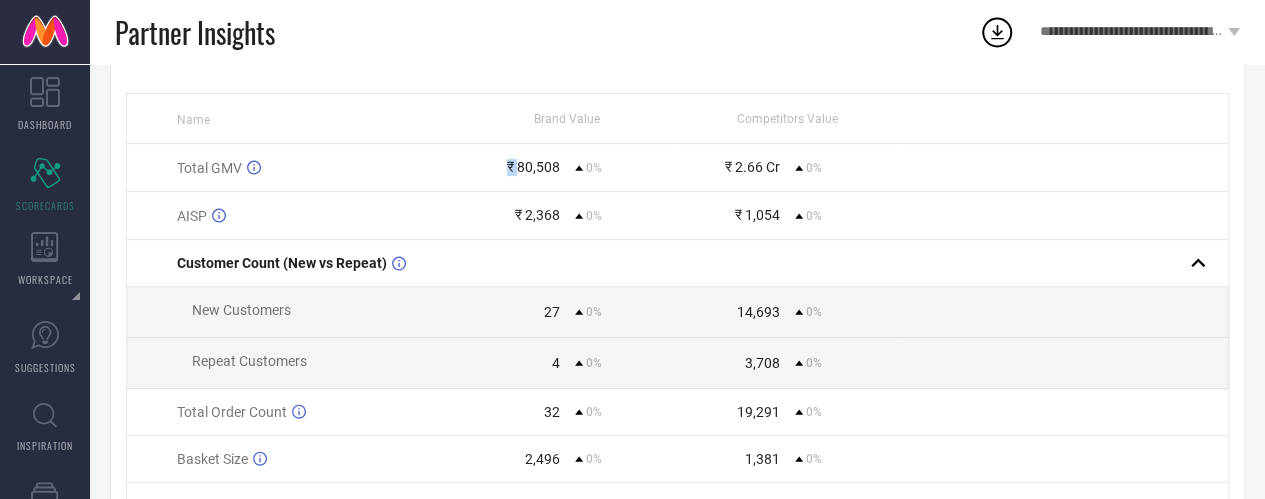 click on "₹ 80,508" at bounding box center [533, 167] 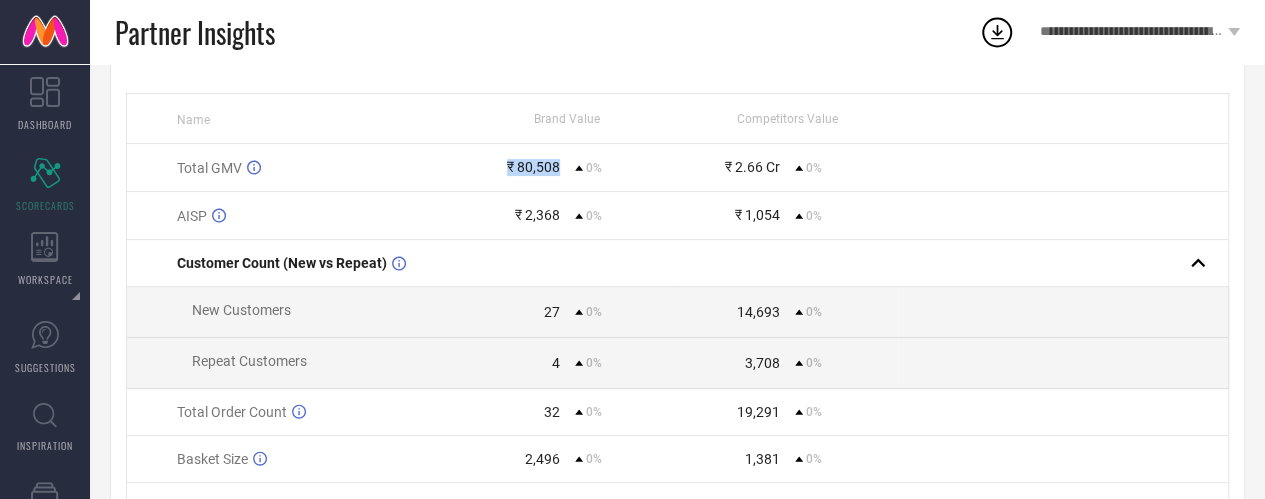 click on "₹ 80,508" at bounding box center (533, 167) 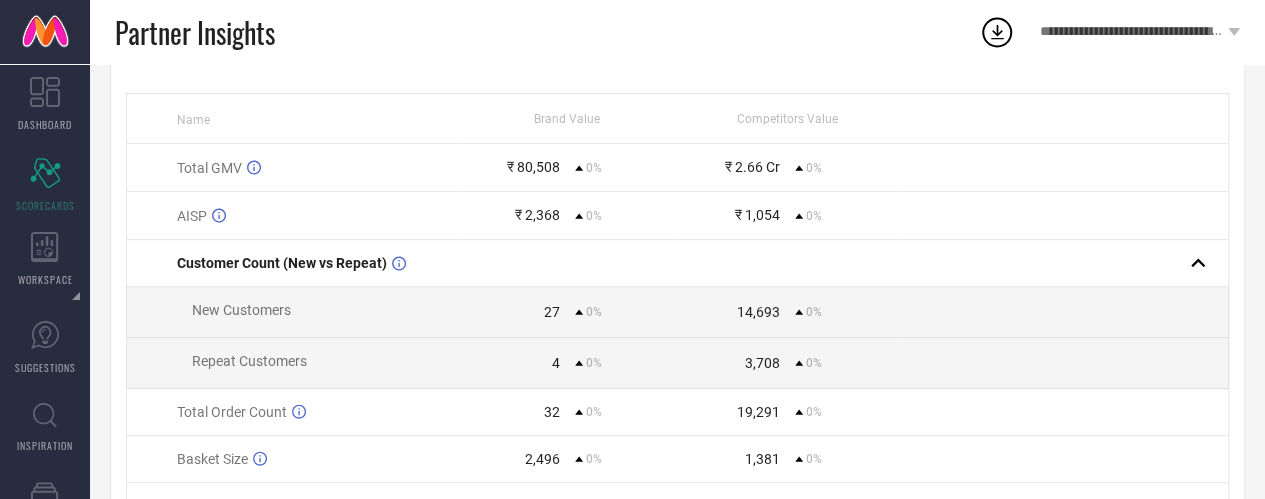 click on "₹ 2,368" at bounding box center (537, 215) 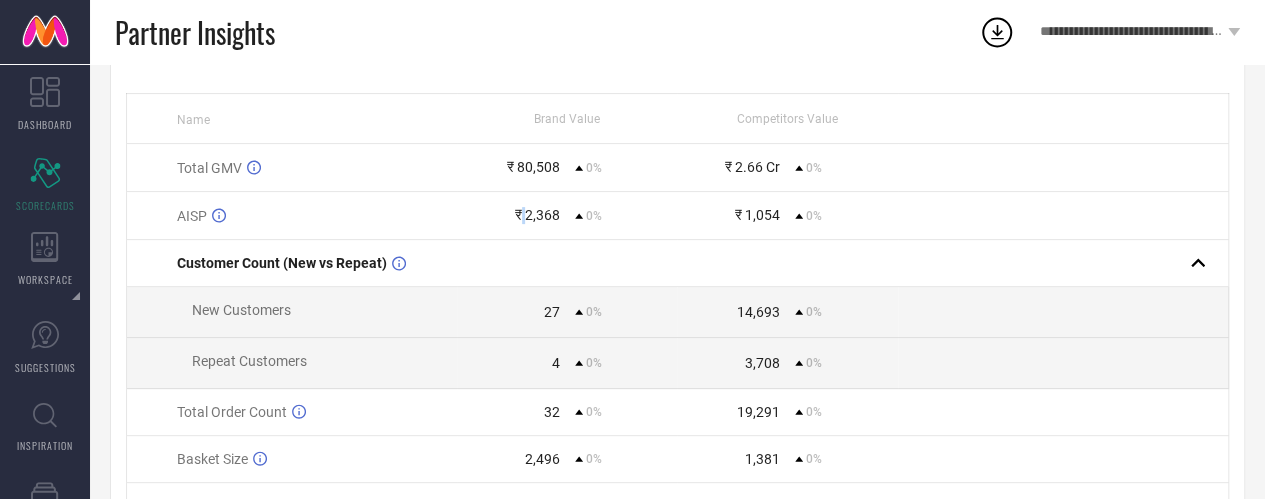 click on "₹ 2,368" at bounding box center (537, 215) 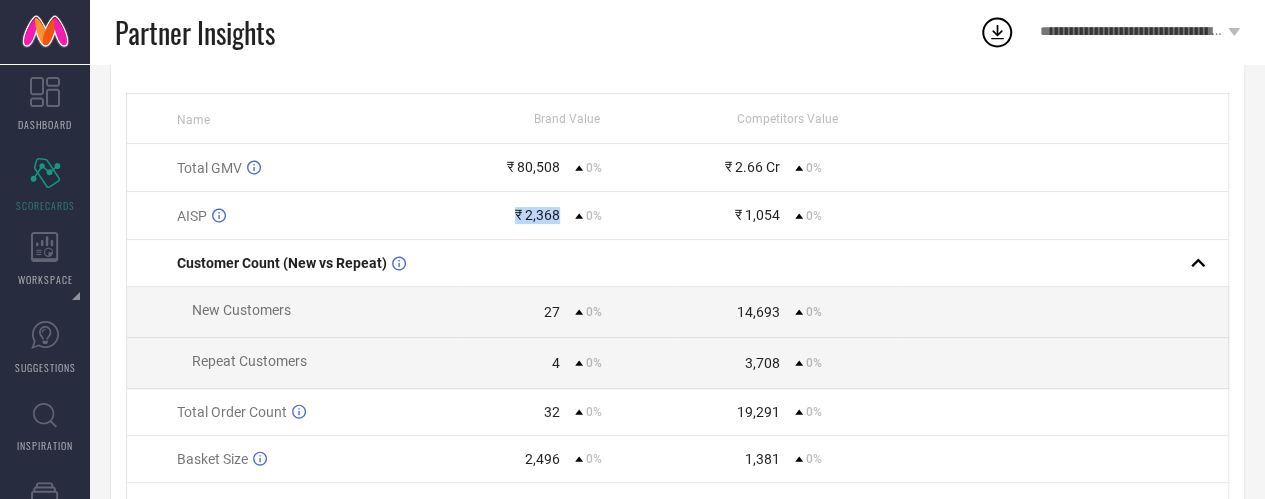 click on "₹ 2,368" at bounding box center (537, 215) 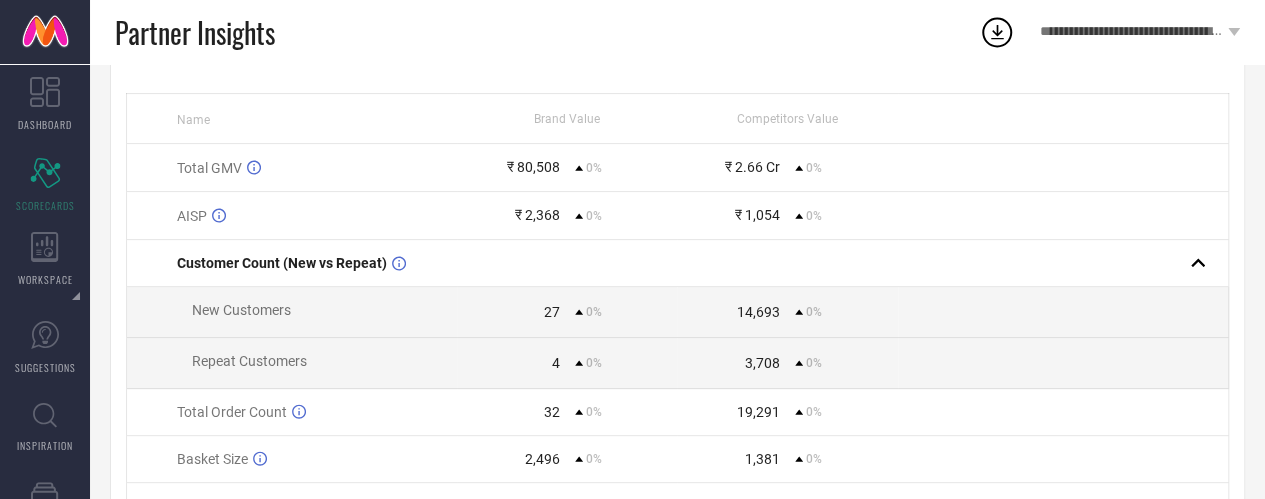 click on "₹ 1,054 0%" at bounding box center [787, 216] 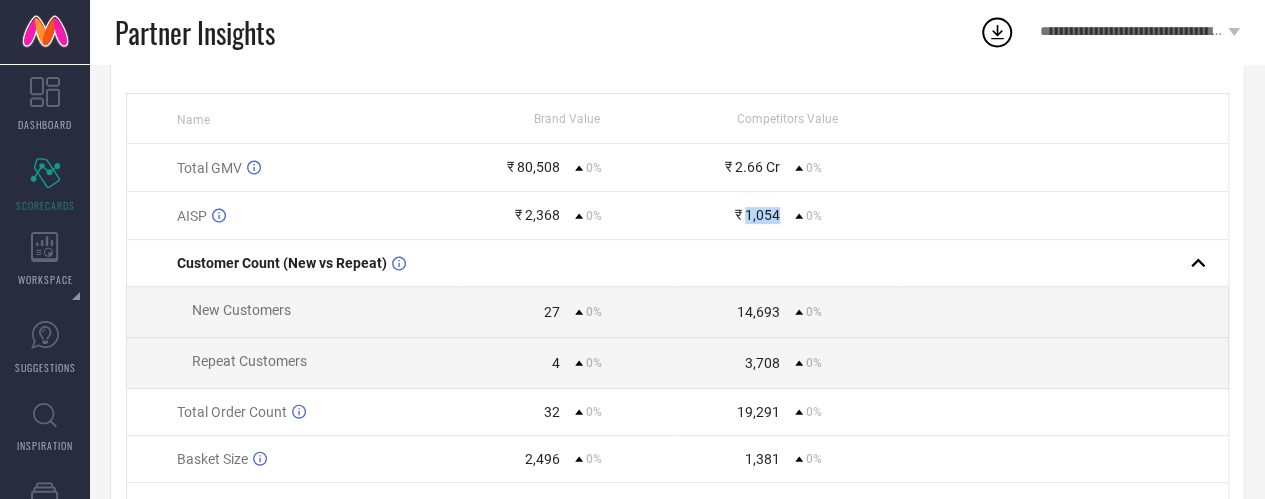 click on "₹ 1,054 0%" at bounding box center [787, 216] 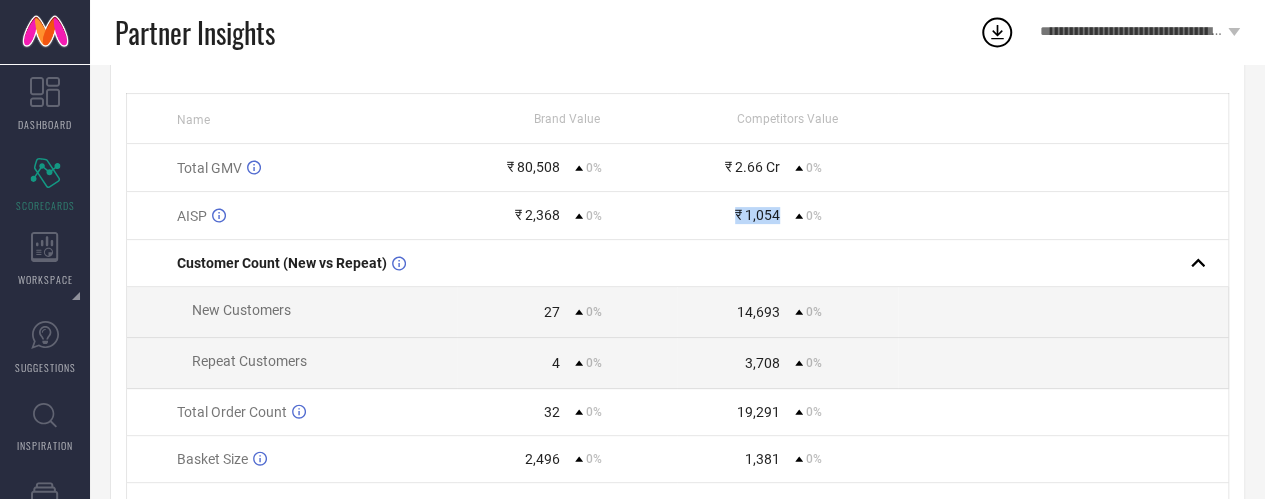 click on "₹ 1,054 0%" at bounding box center (787, 216) 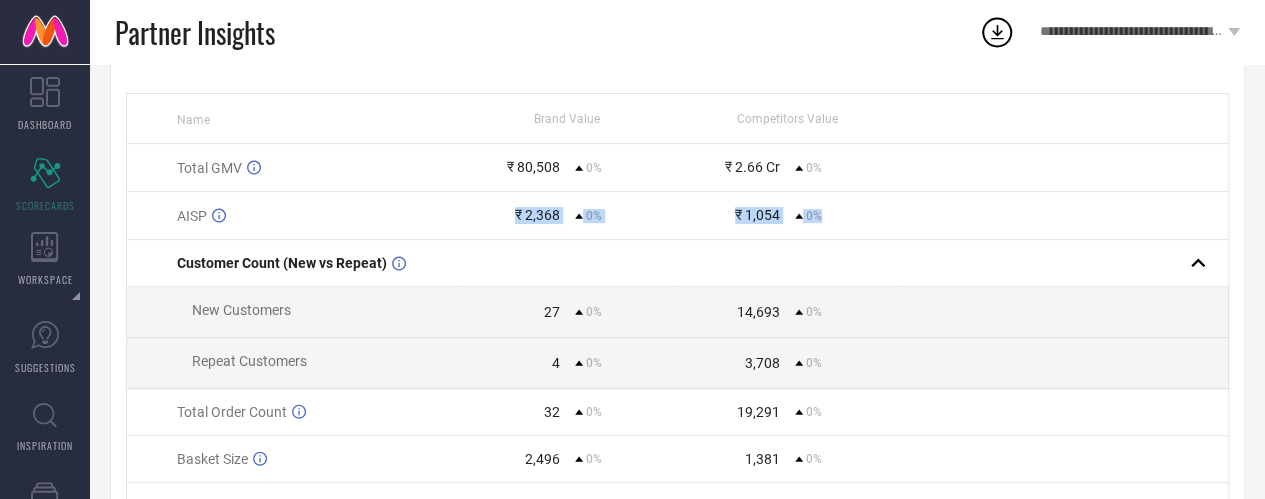 drag, startPoint x: 464, startPoint y: 205, endPoint x: 821, endPoint y: 223, distance: 357.4535 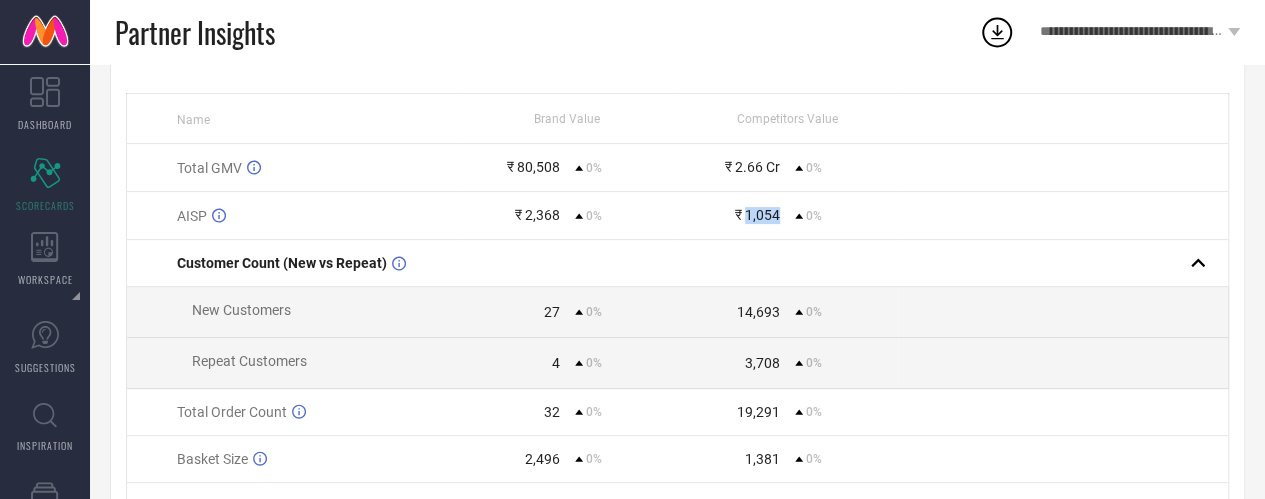 click on "₹ 1,054" at bounding box center [757, 215] 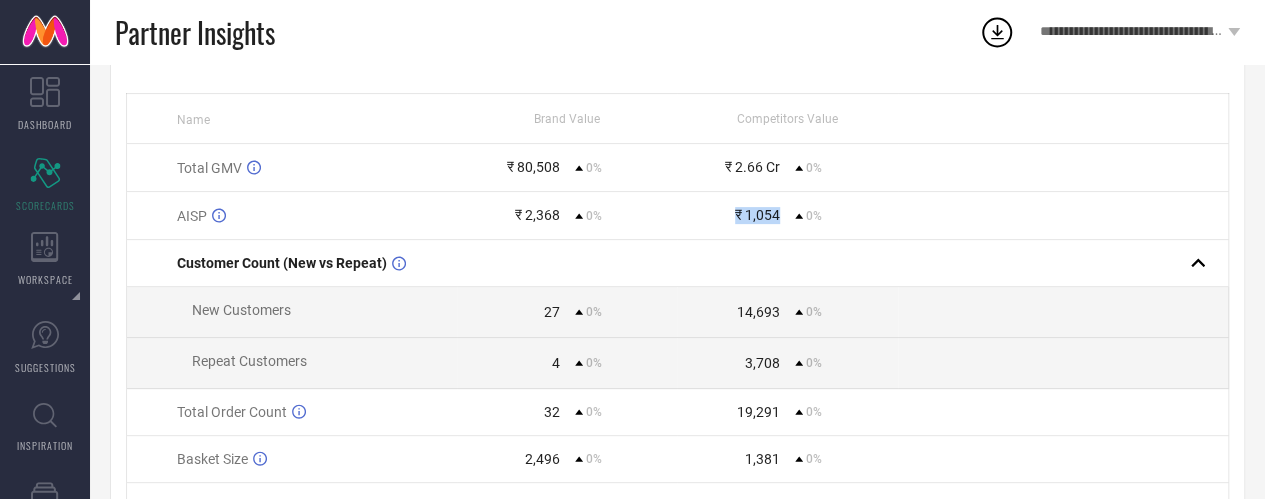 click on "₹ 1,054" at bounding box center [757, 215] 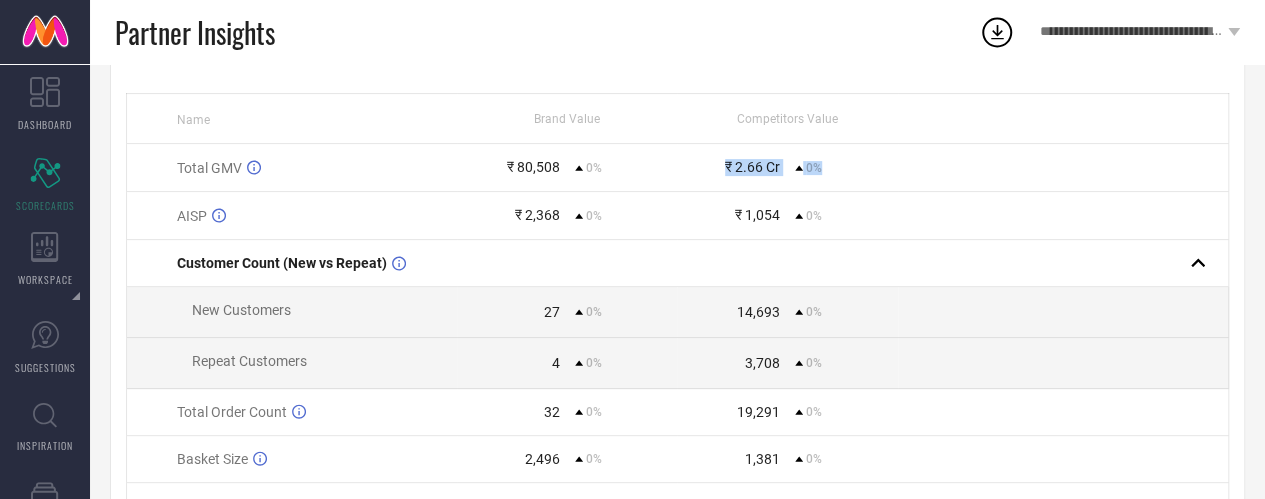 drag, startPoint x: 718, startPoint y: 154, endPoint x: 849, endPoint y: 180, distance: 133.55524 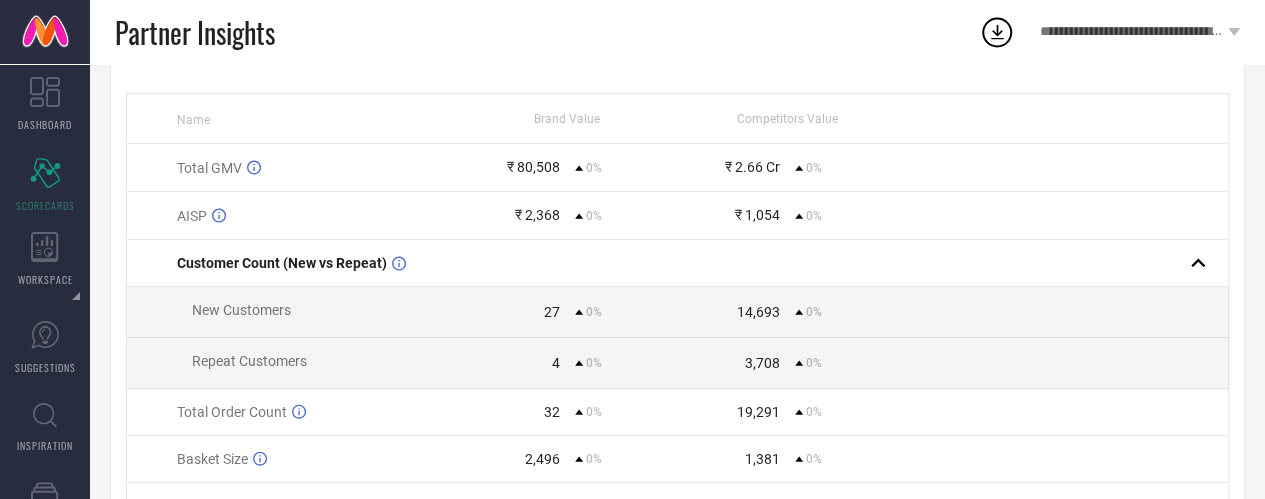 click on "₹ 2,368 0%" at bounding box center [567, 216] 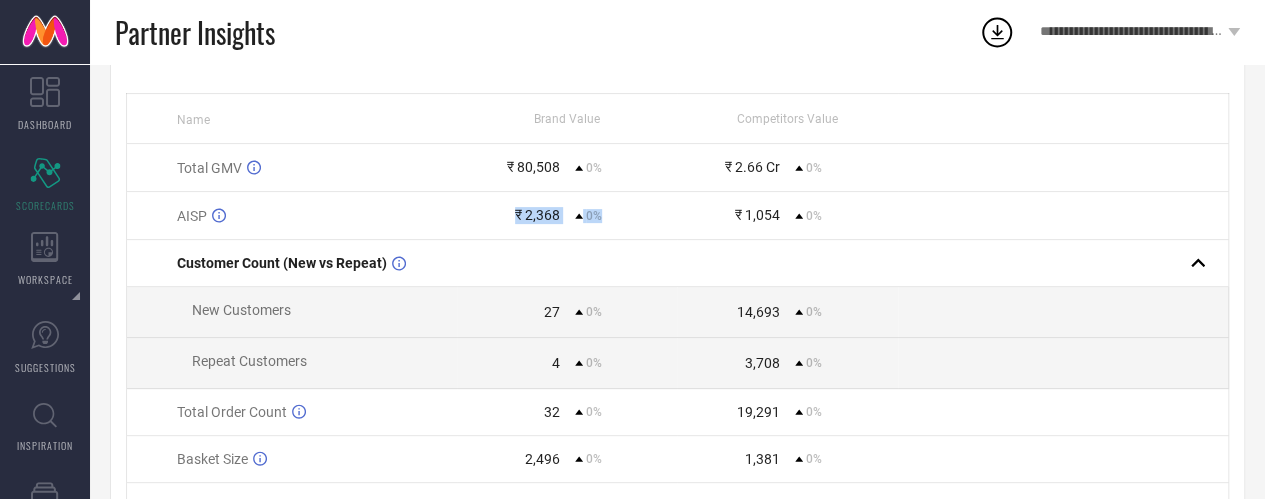 drag, startPoint x: 603, startPoint y: 217, endPoint x: 492, endPoint y: 225, distance: 111.28792 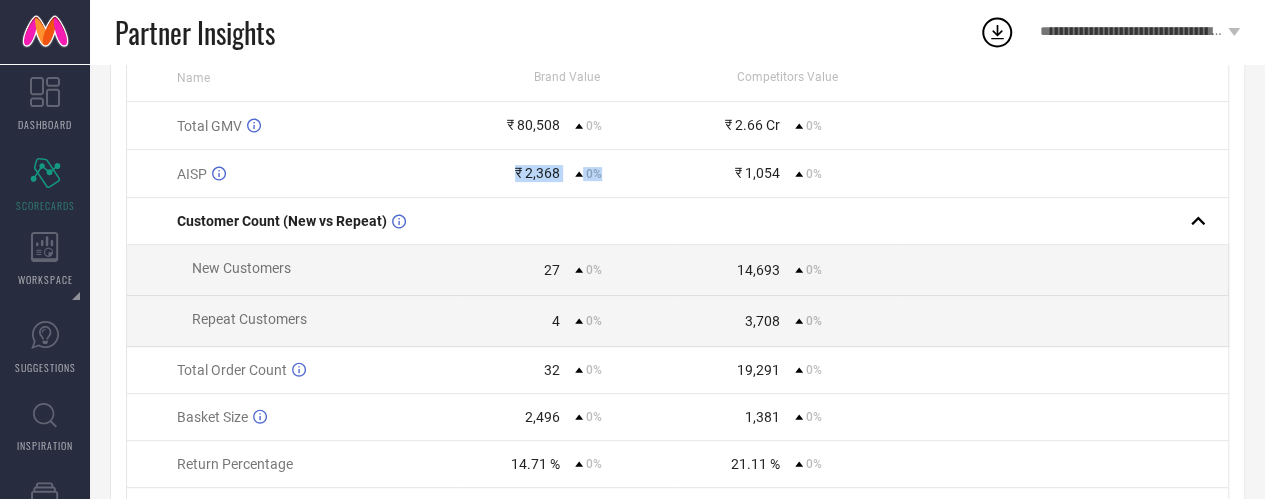 scroll, scrollTop: 357, scrollLeft: 0, axis: vertical 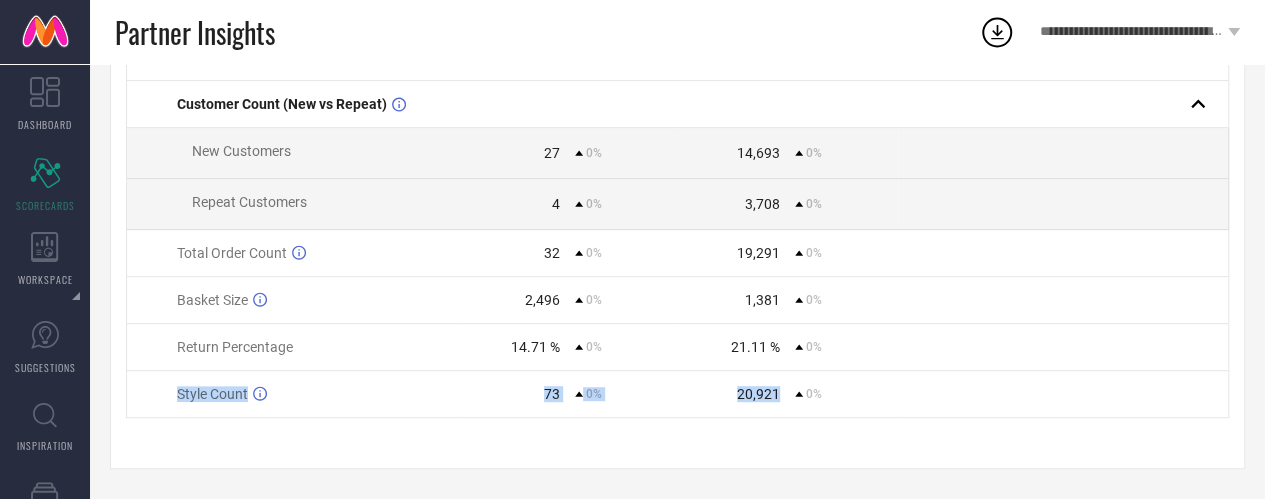 drag, startPoint x: 160, startPoint y: 395, endPoint x: 795, endPoint y: 404, distance: 635.0638 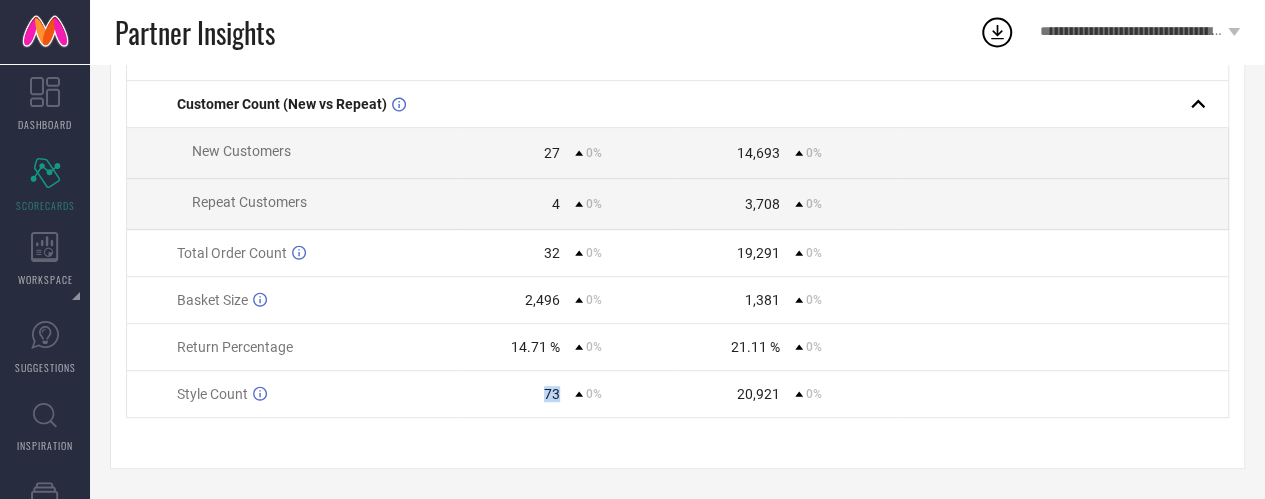 click on "73" at bounding box center (552, 394) 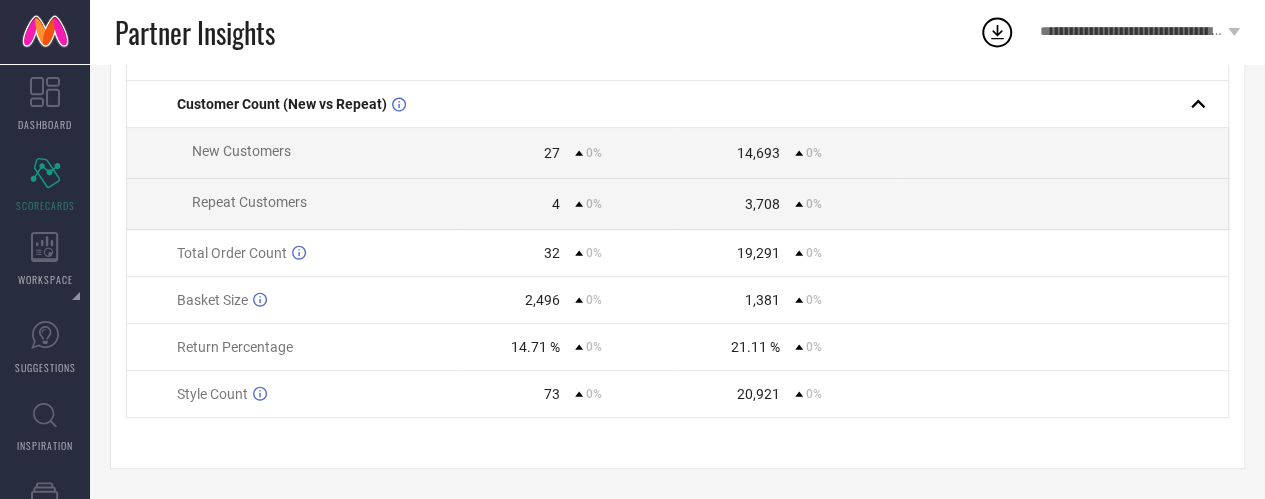 click on "20,921" at bounding box center (758, 394) 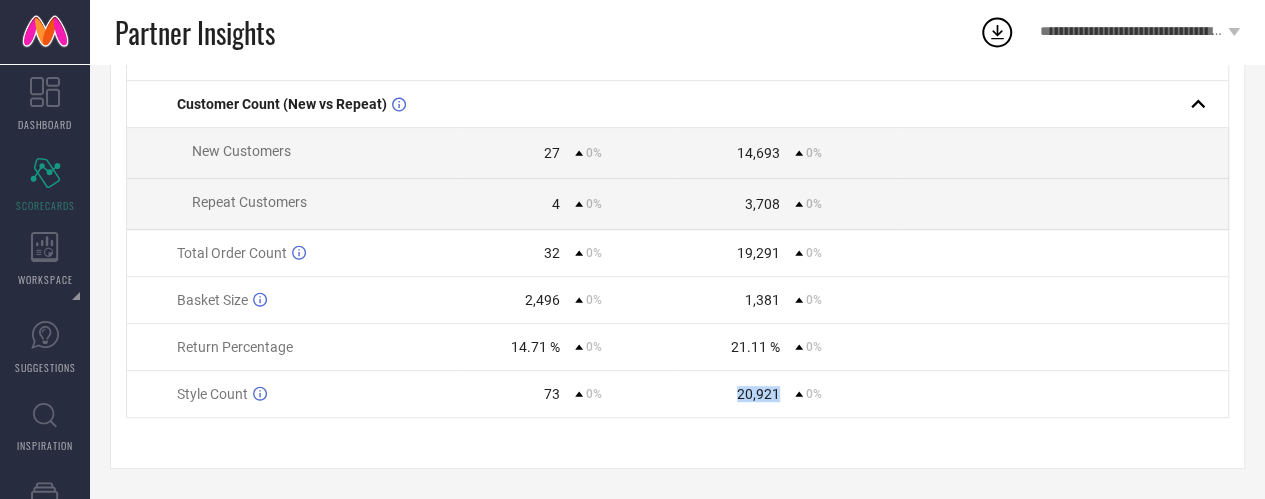 click on "20,921" at bounding box center (758, 394) 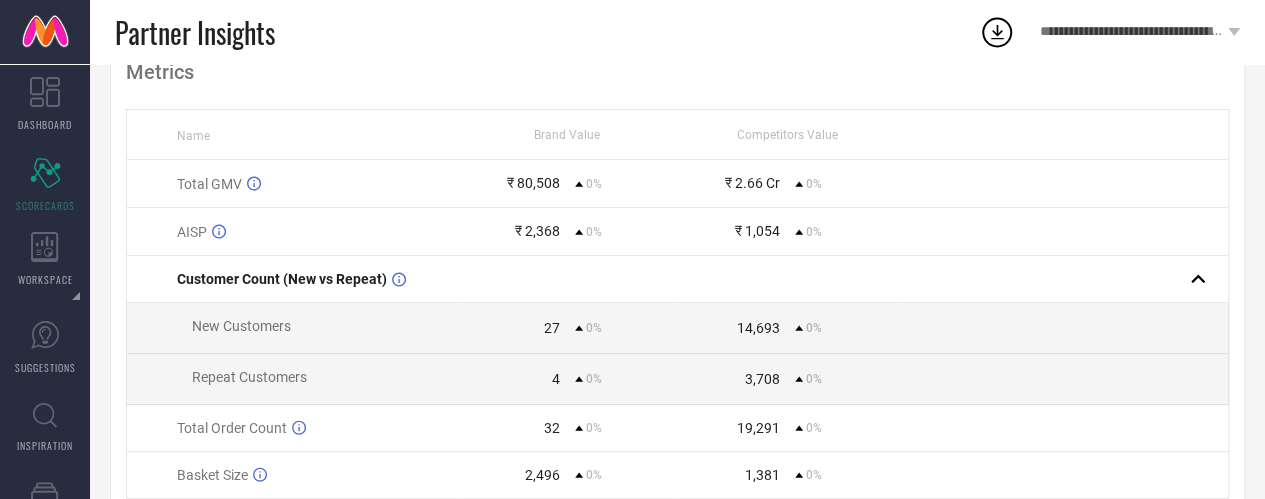 scroll, scrollTop: 357, scrollLeft: 0, axis: vertical 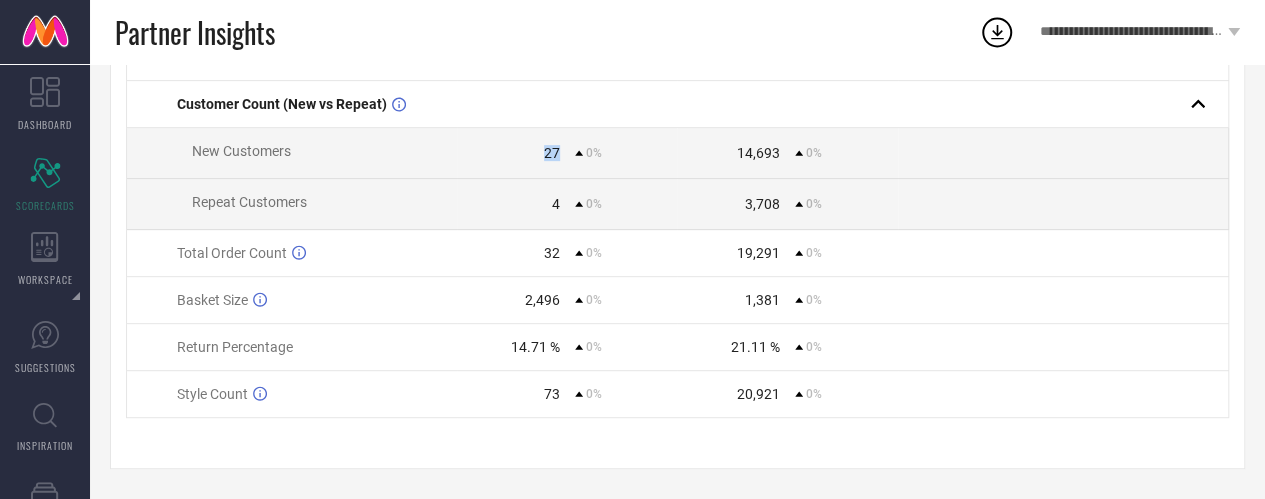 drag, startPoint x: 483, startPoint y: 147, endPoint x: 573, endPoint y: 153, distance: 90.199776 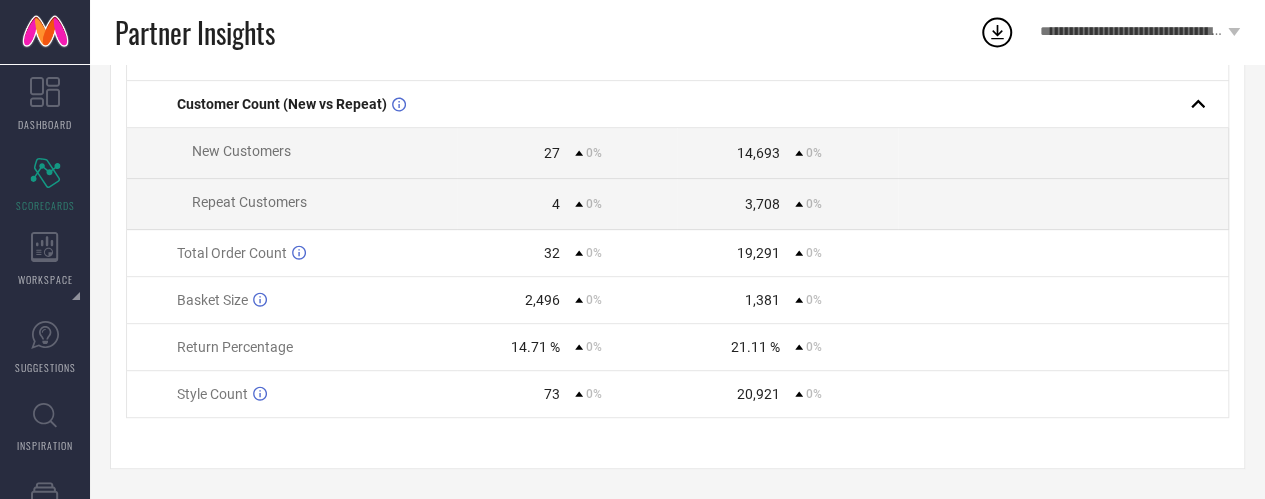 click on "4 0%" at bounding box center (567, 204) 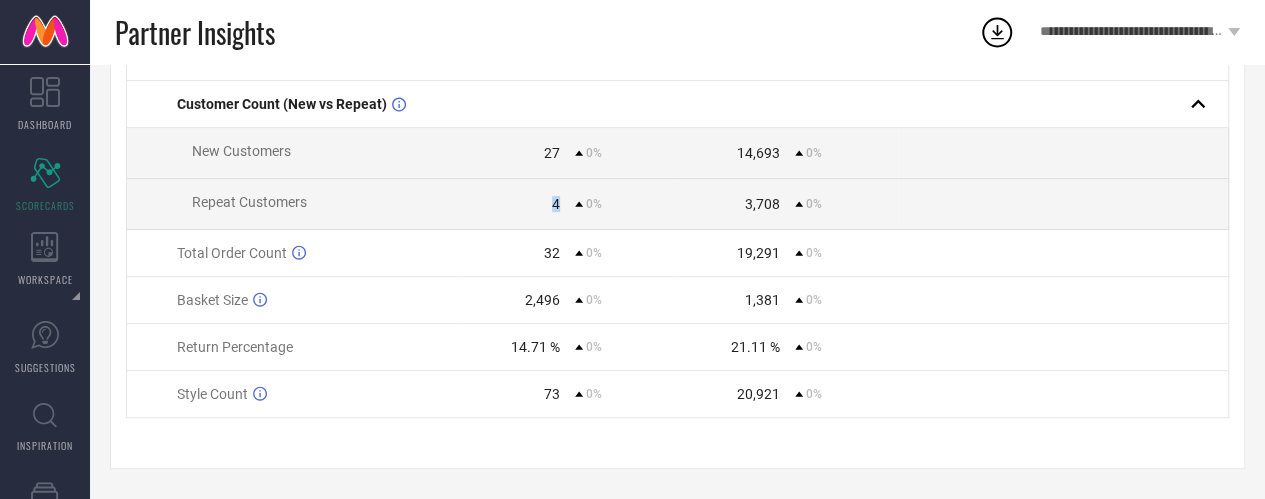 click on "4 0%" at bounding box center (567, 204) 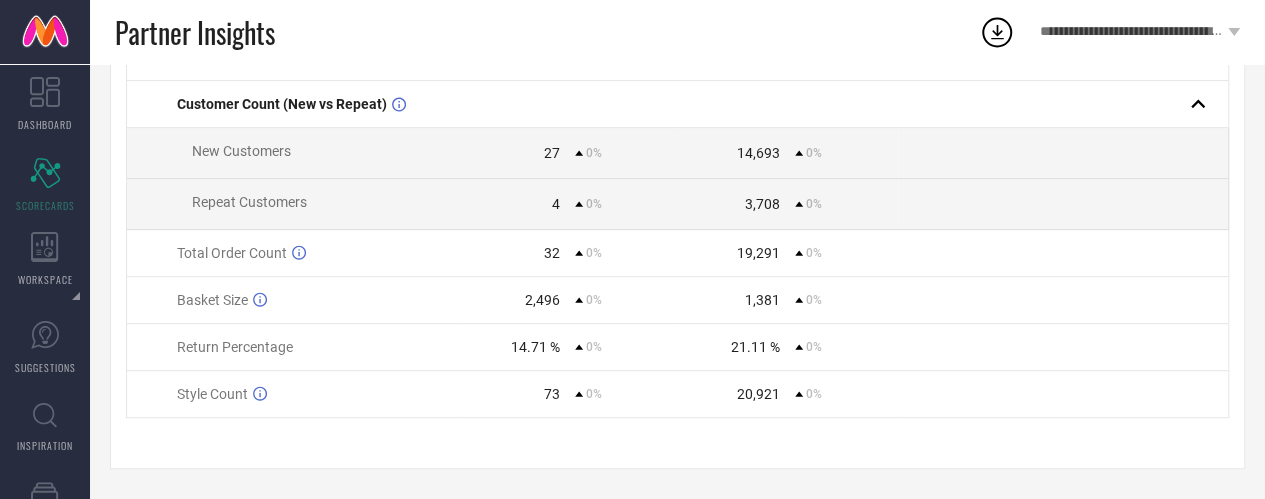 click on "14,693" at bounding box center [729, 153] 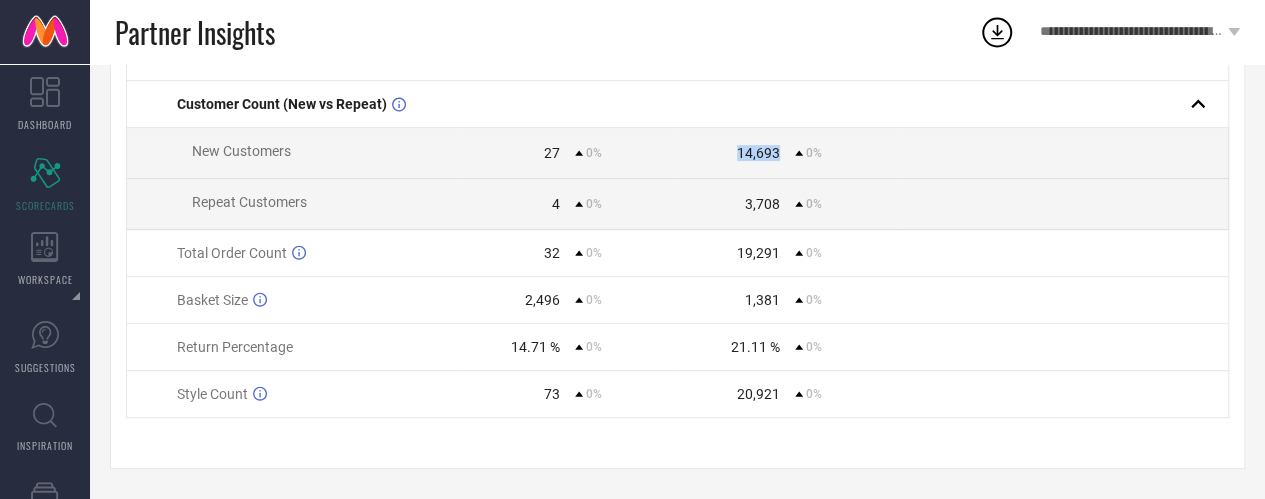 click on "14,693" at bounding box center (729, 153) 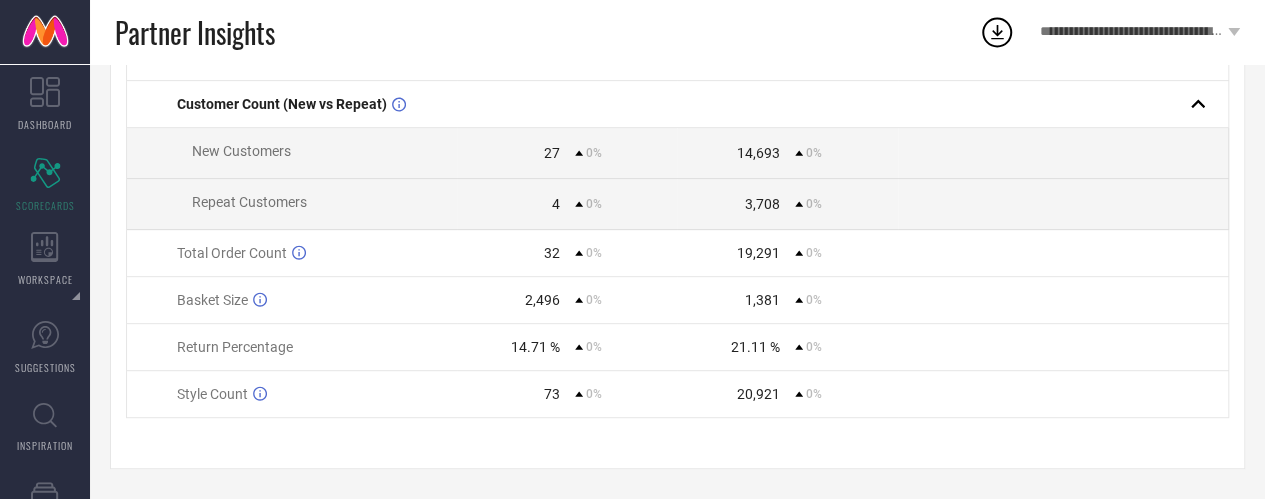 click on "3,708" at bounding box center [762, 204] 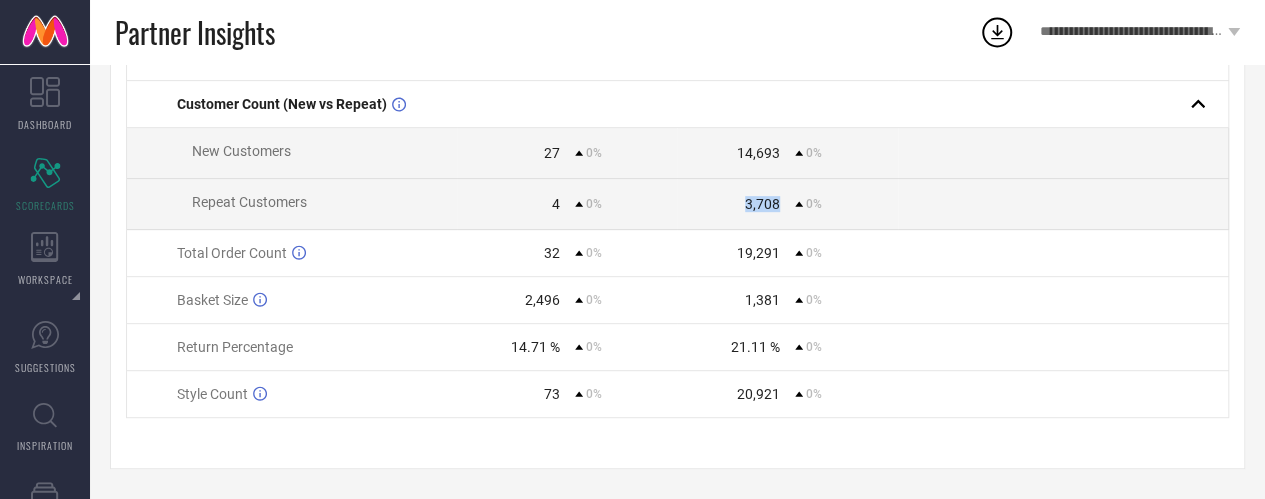 click on "3,708" at bounding box center [762, 204] 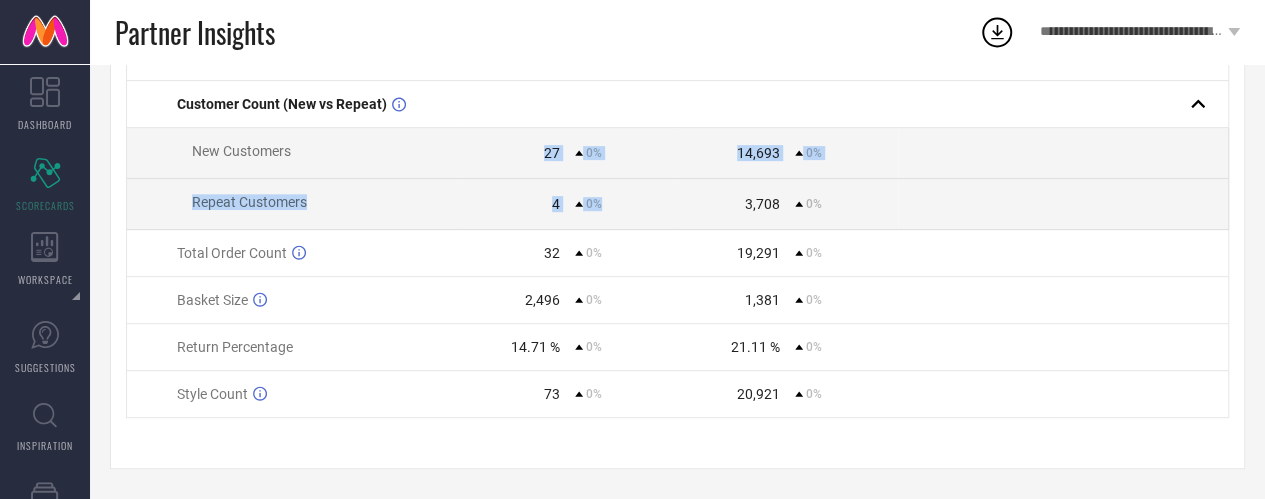 drag, startPoint x: 521, startPoint y: 161, endPoint x: 613, endPoint y: 223, distance: 110.94143 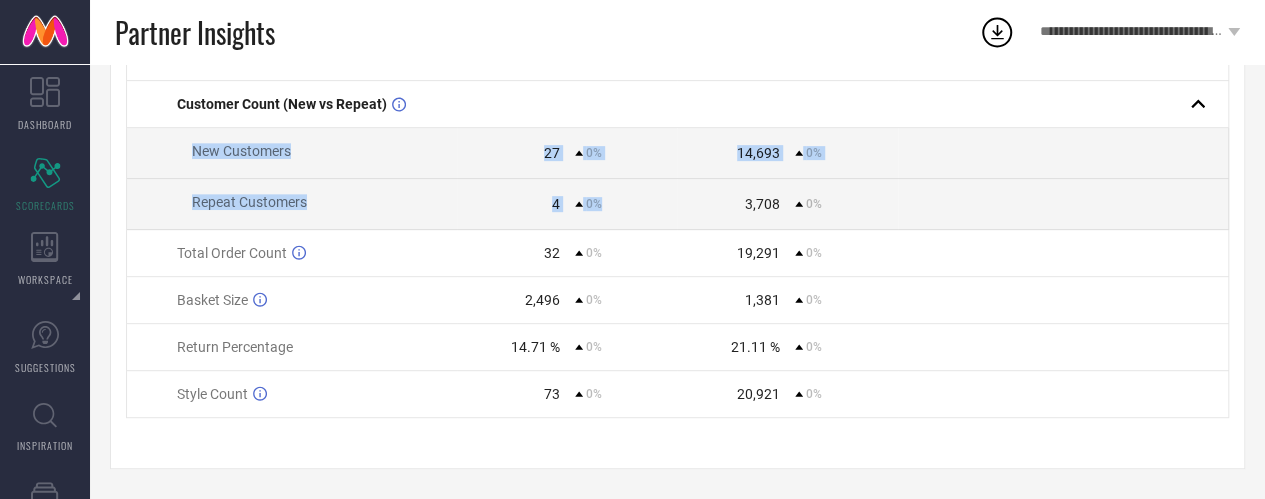 drag, startPoint x: 613, startPoint y: 223, endPoint x: 188, endPoint y: 153, distance: 430.72614 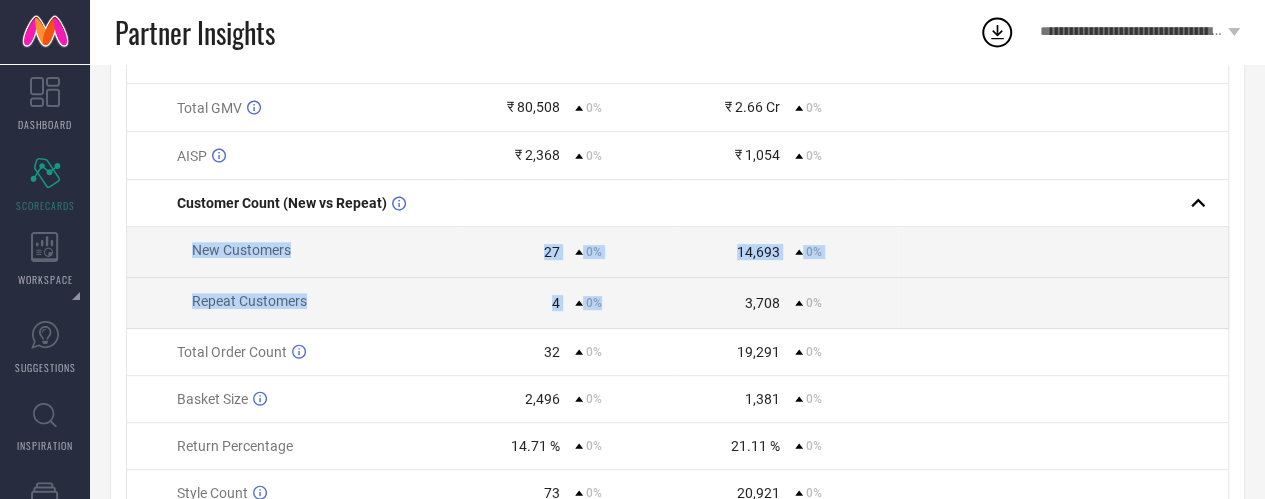 scroll, scrollTop: 210, scrollLeft: 0, axis: vertical 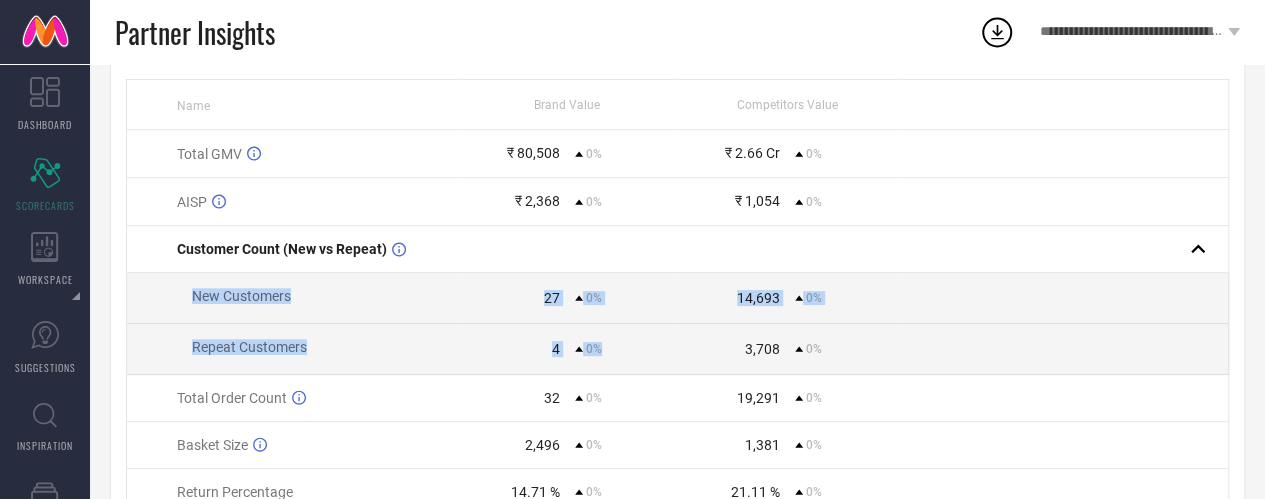 click on "Repeat Customers" at bounding box center (249, 347) 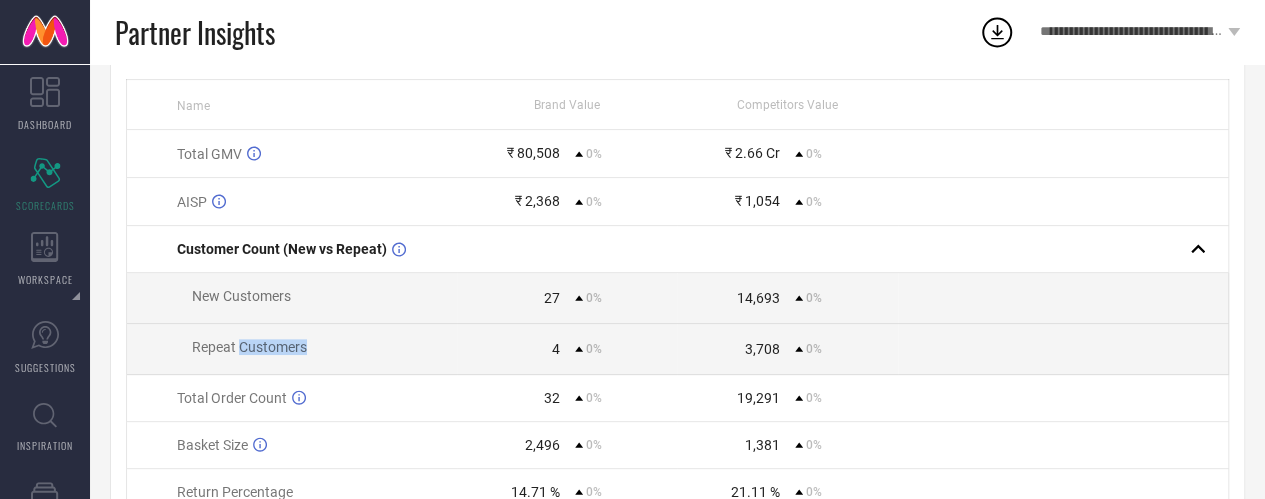 click on "Repeat Customers" at bounding box center (249, 347) 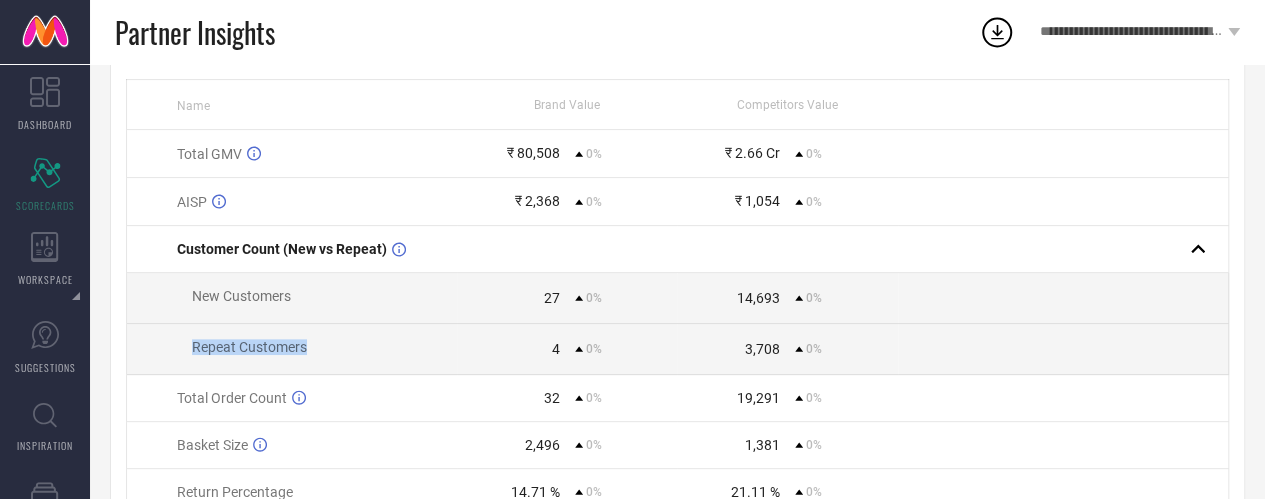 click on "Repeat Customers" at bounding box center (249, 347) 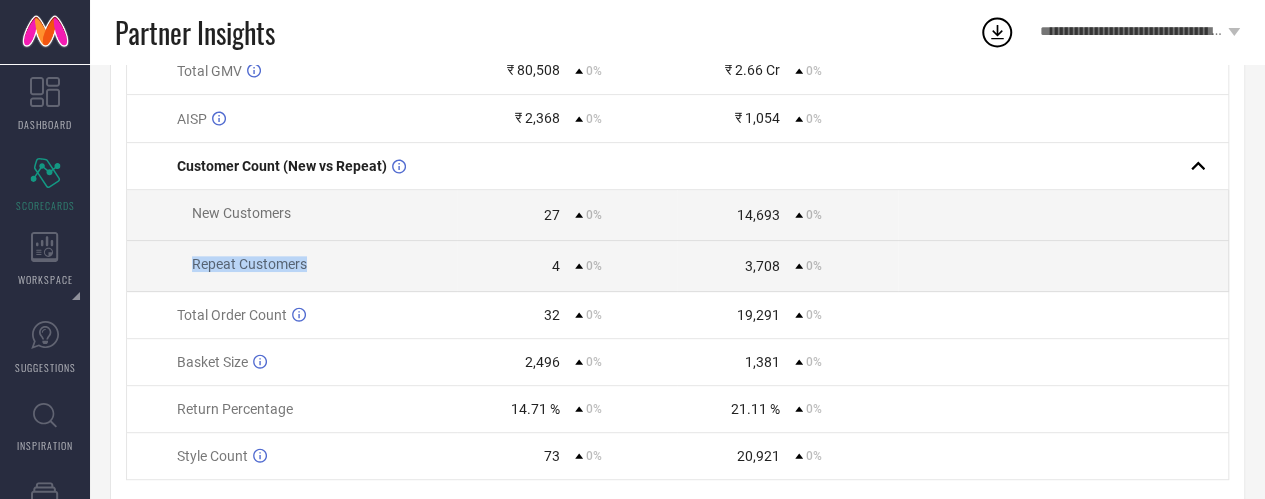 scroll, scrollTop: 357, scrollLeft: 0, axis: vertical 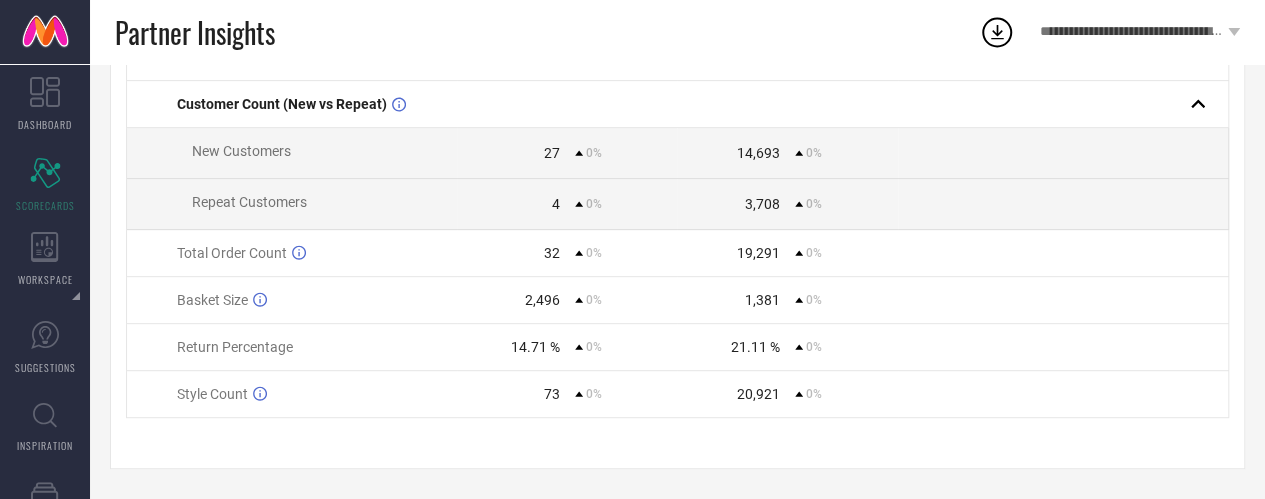 click on "14.71 %" at bounding box center [535, 347] 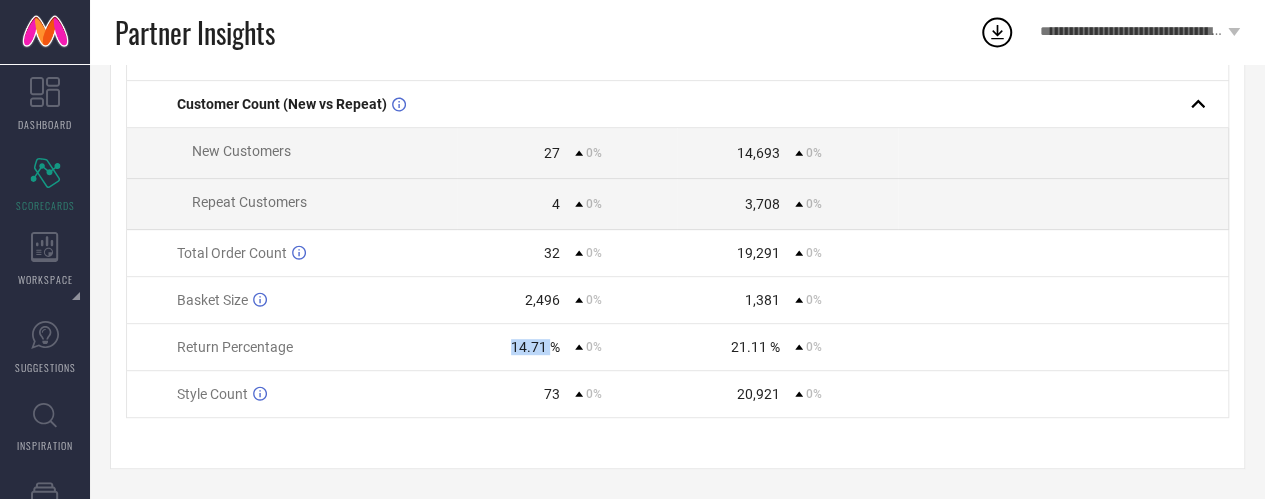 click on "14.71 %" at bounding box center (535, 347) 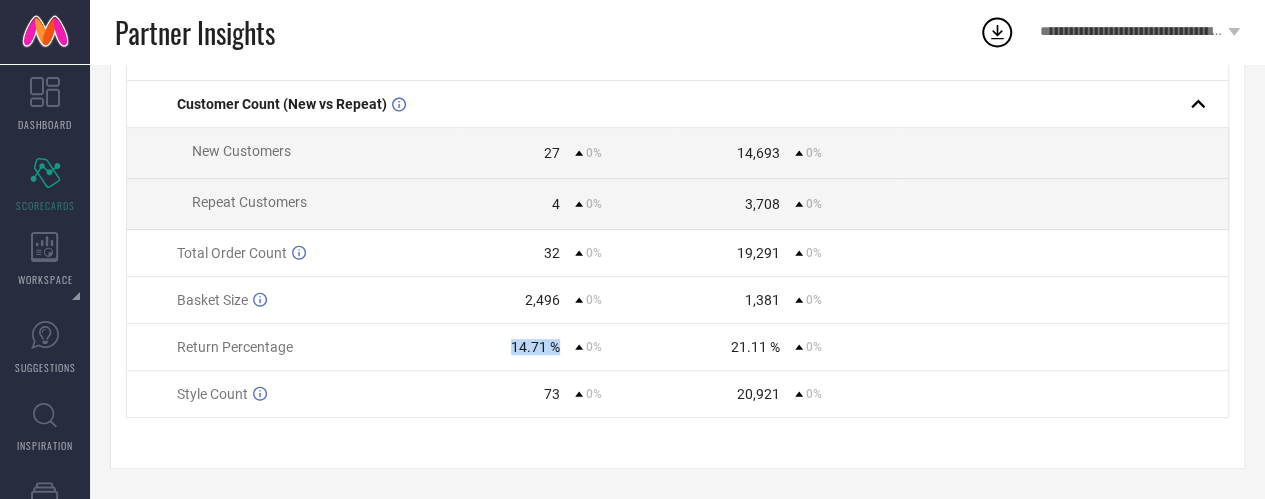 click on "14.71 %" at bounding box center (535, 347) 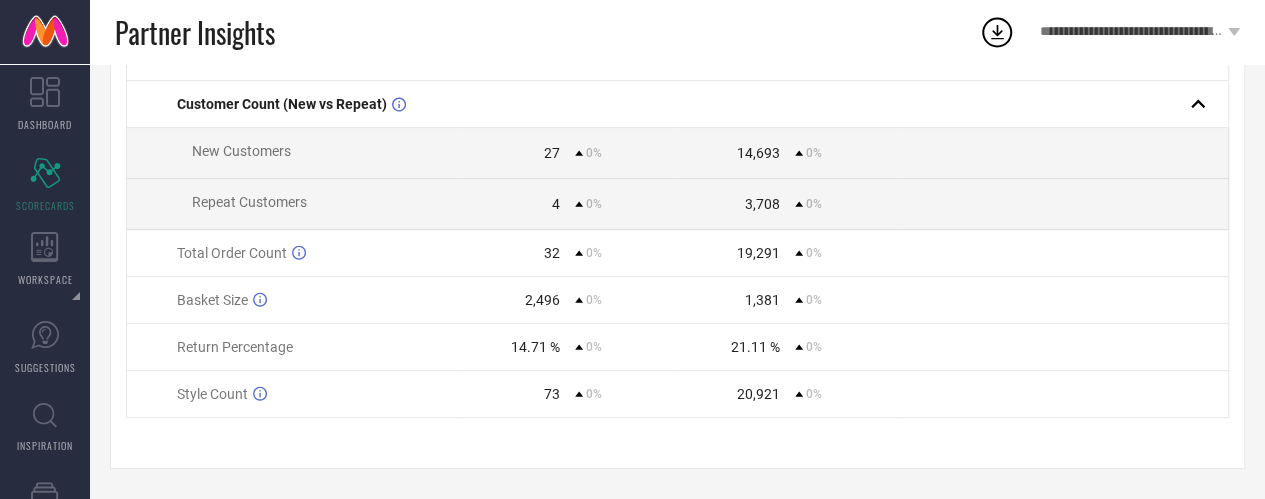 click on "21.11 % 0%" at bounding box center (787, 347) 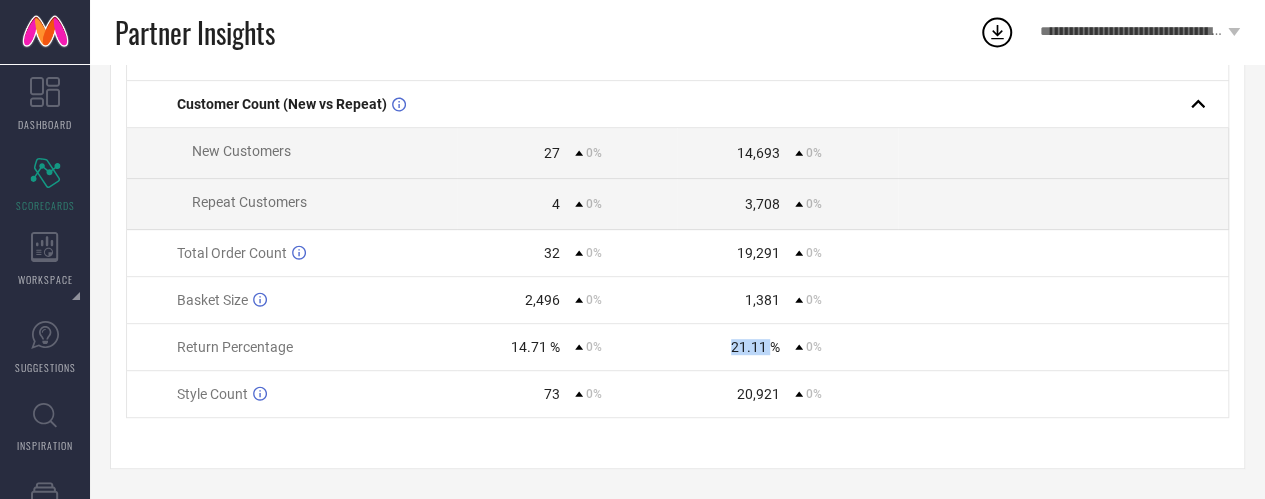 click on "21.11 % 0%" at bounding box center [787, 347] 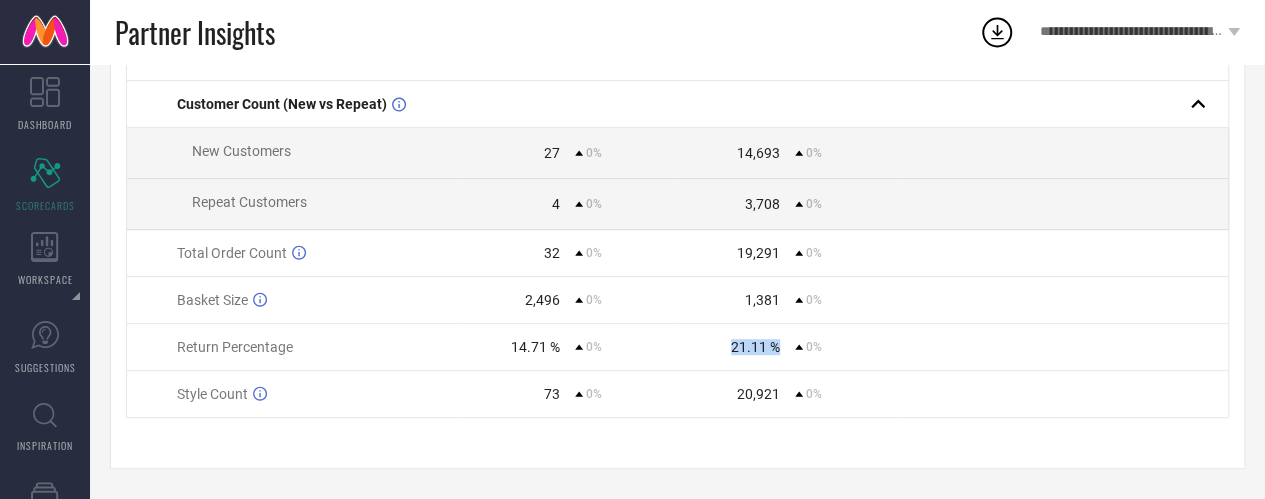 click on "21.11 % 0%" at bounding box center [787, 347] 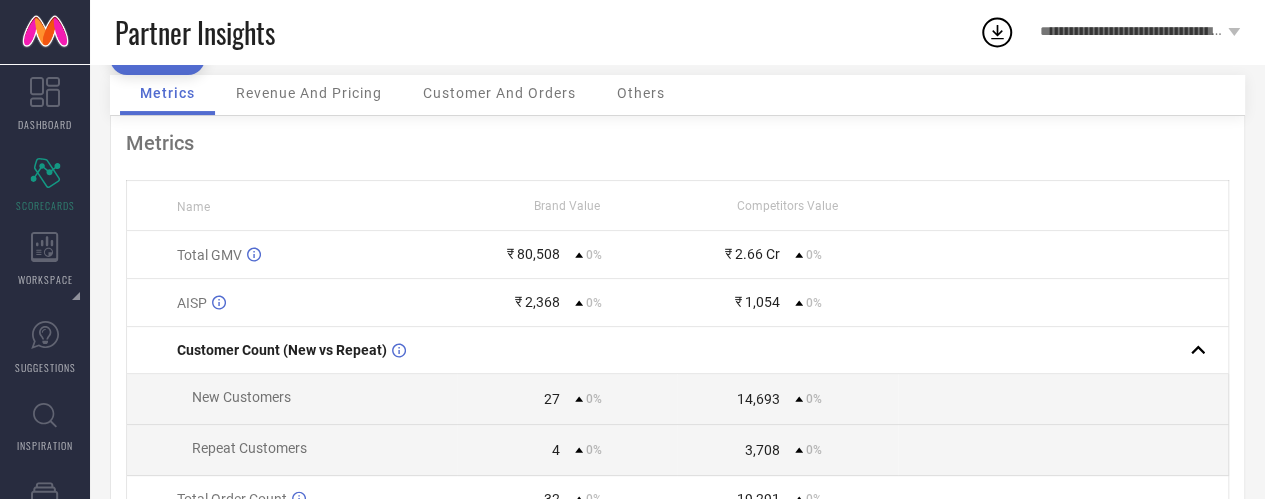 scroll, scrollTop: 110, scrollLeft: 0, axis: vertical 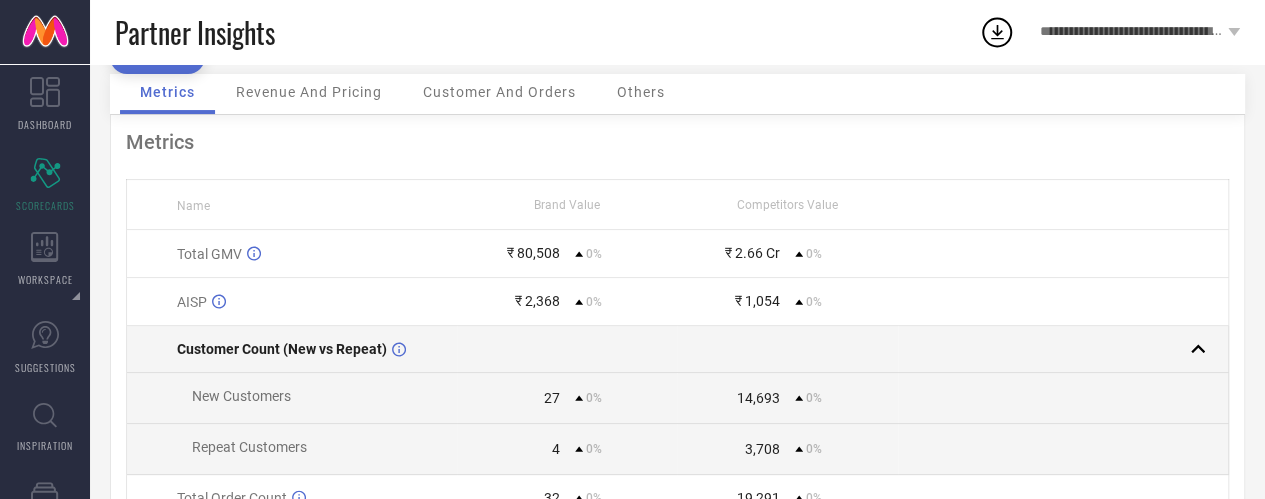 click at bounding box center (567, 349) 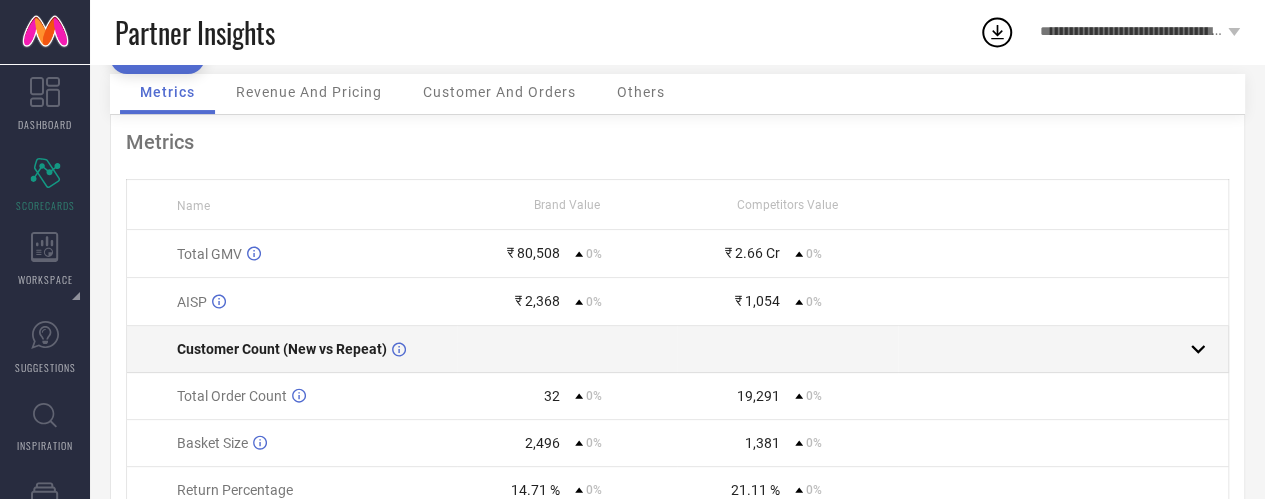 click at bounding box center [567, 349] 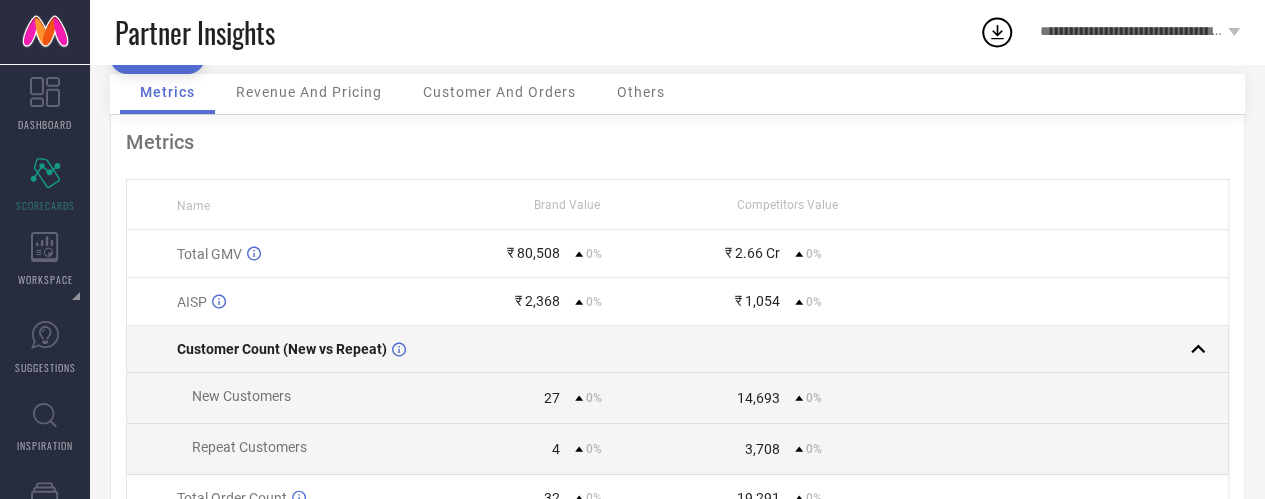 click at bounding box center (567, 349) 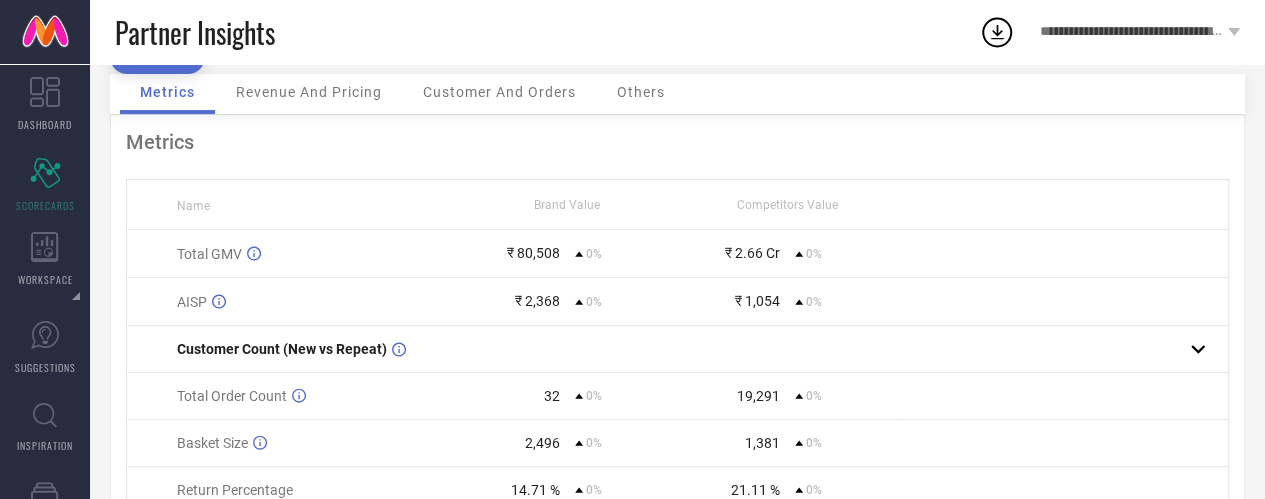scroll, scrollTop: 0, scrollLeft: 0, axis: both 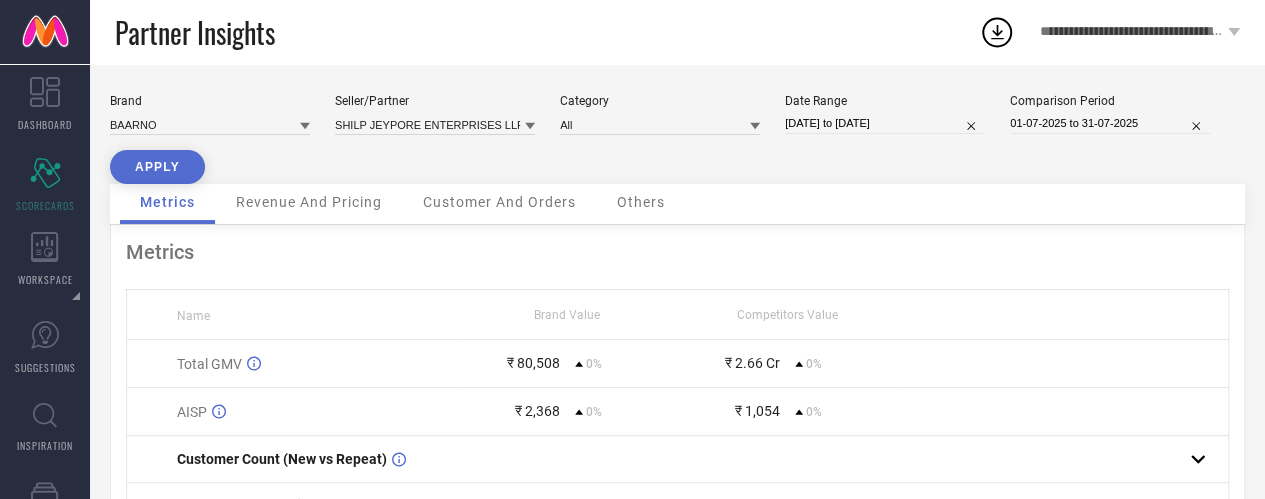 click on "Revenue And Pricing" at bounding box center [309, 204] 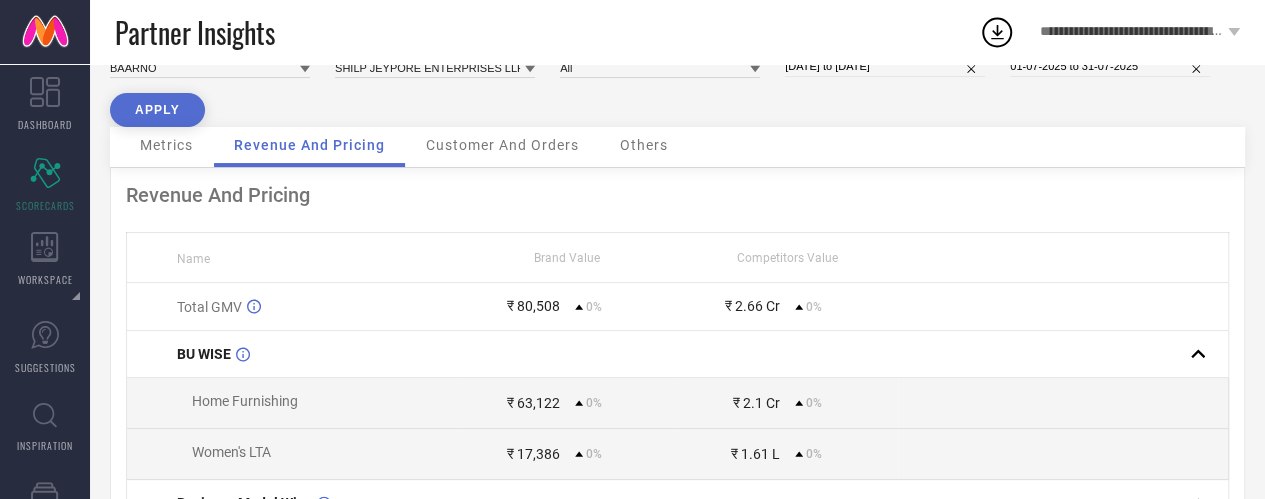 scroll, scrollTop: 39, scrollLeft: 0, axis: vertical 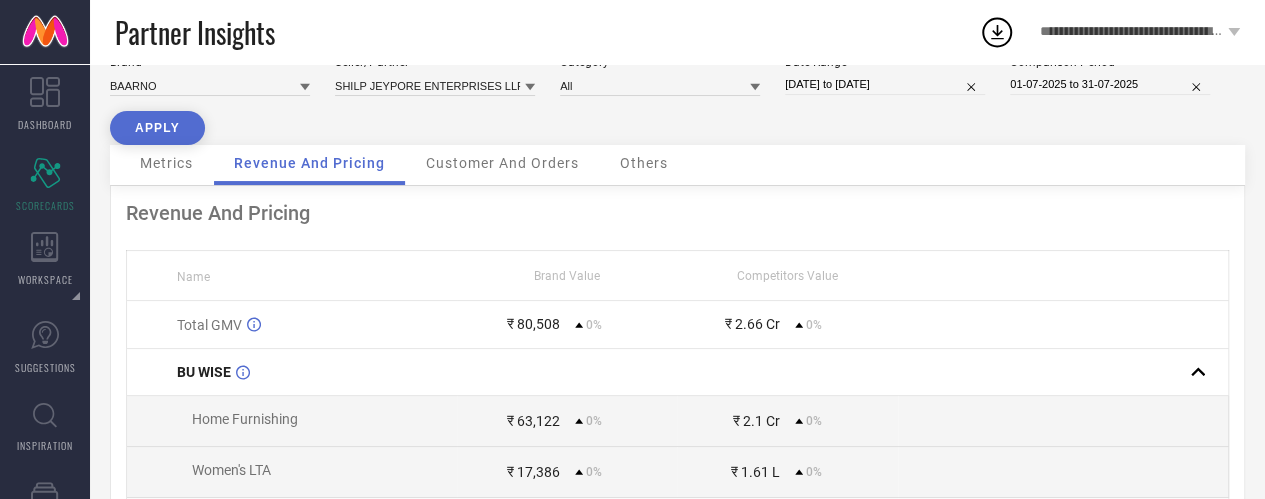 click on "Metrics" at bounding box center (166, 163) 